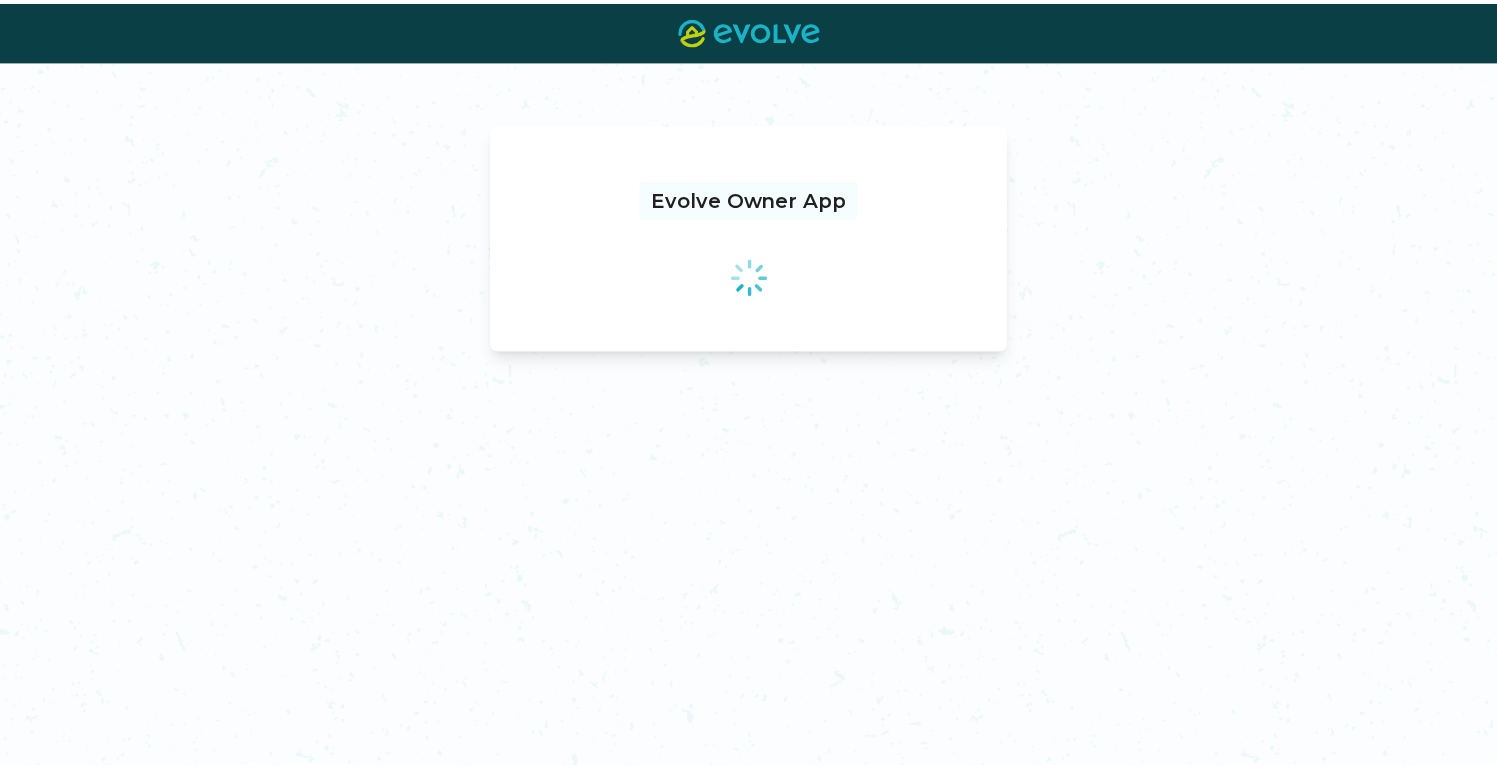 scroll, scrollTop: 0, scrollLeft: 0, axis: both 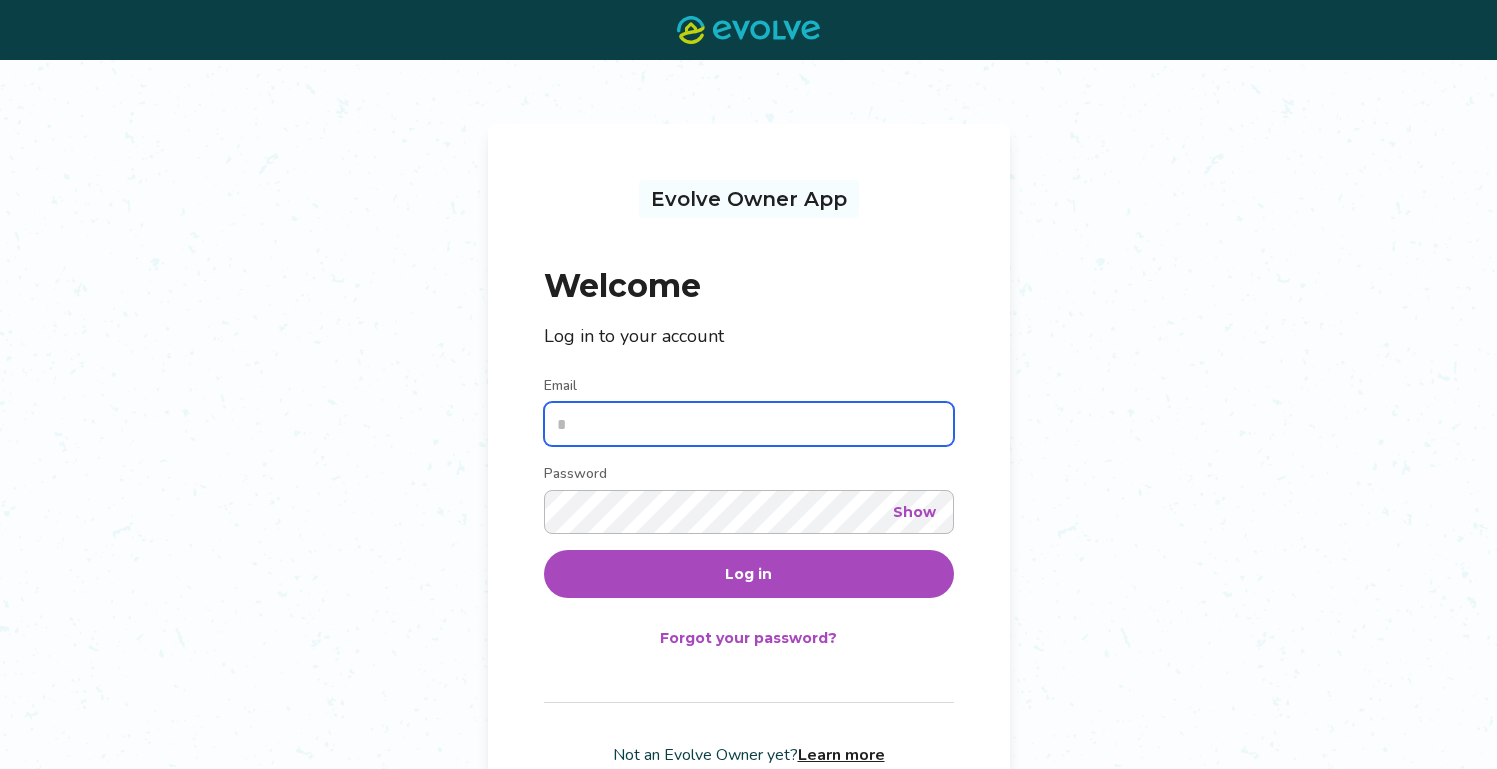 click on "Email" at bounding box center (749, 424) 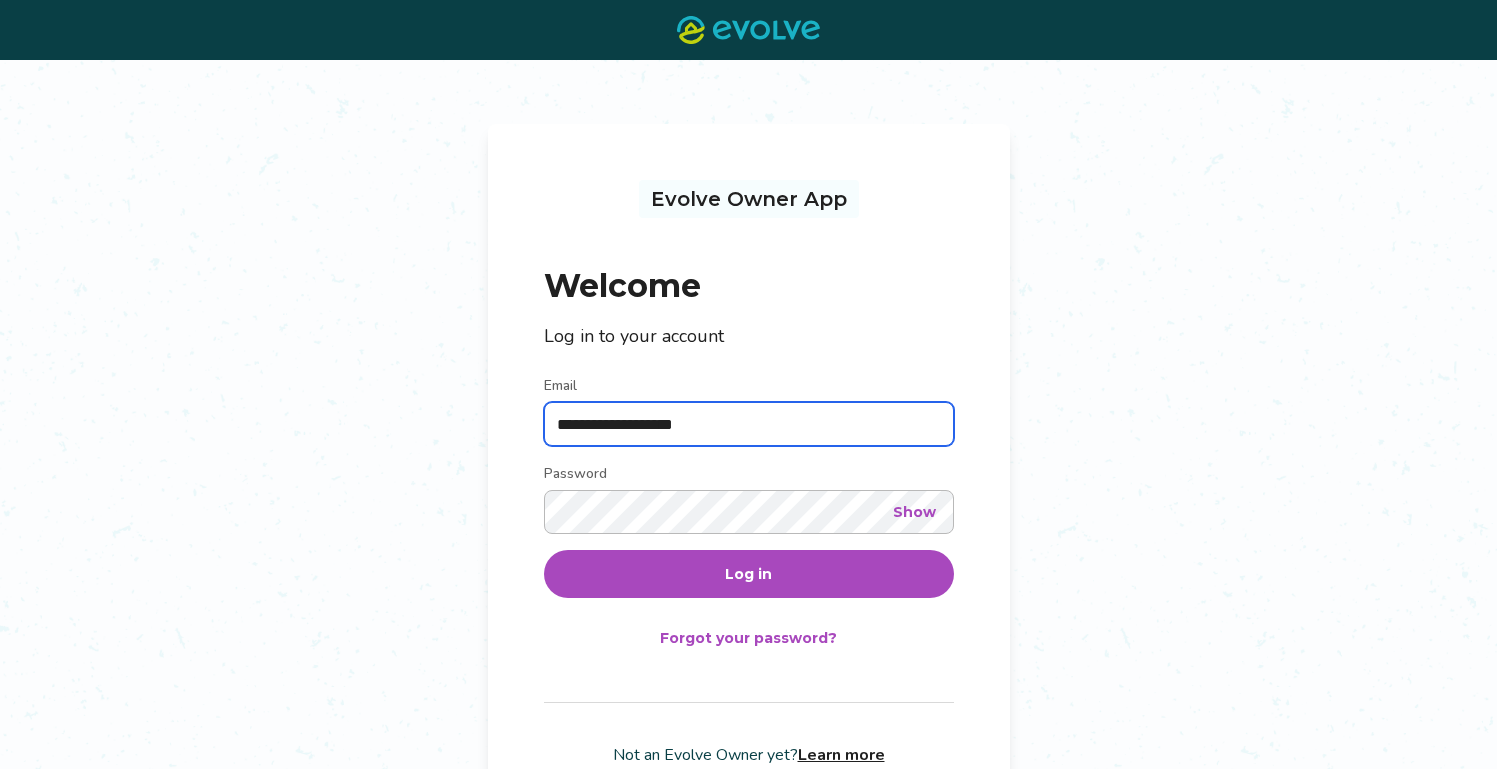 type on "**********" 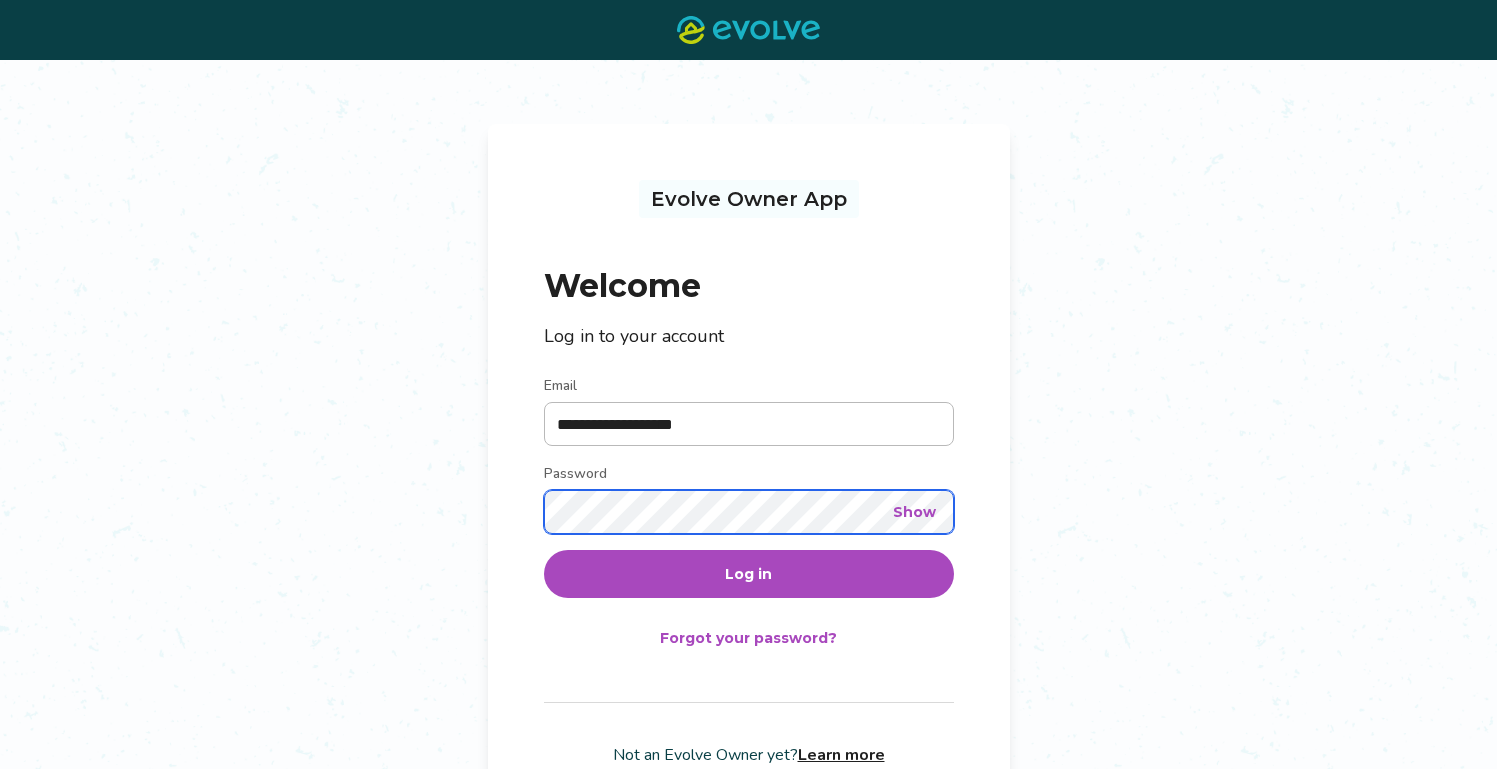 click on "Log in" at bounding box center (749, 574) 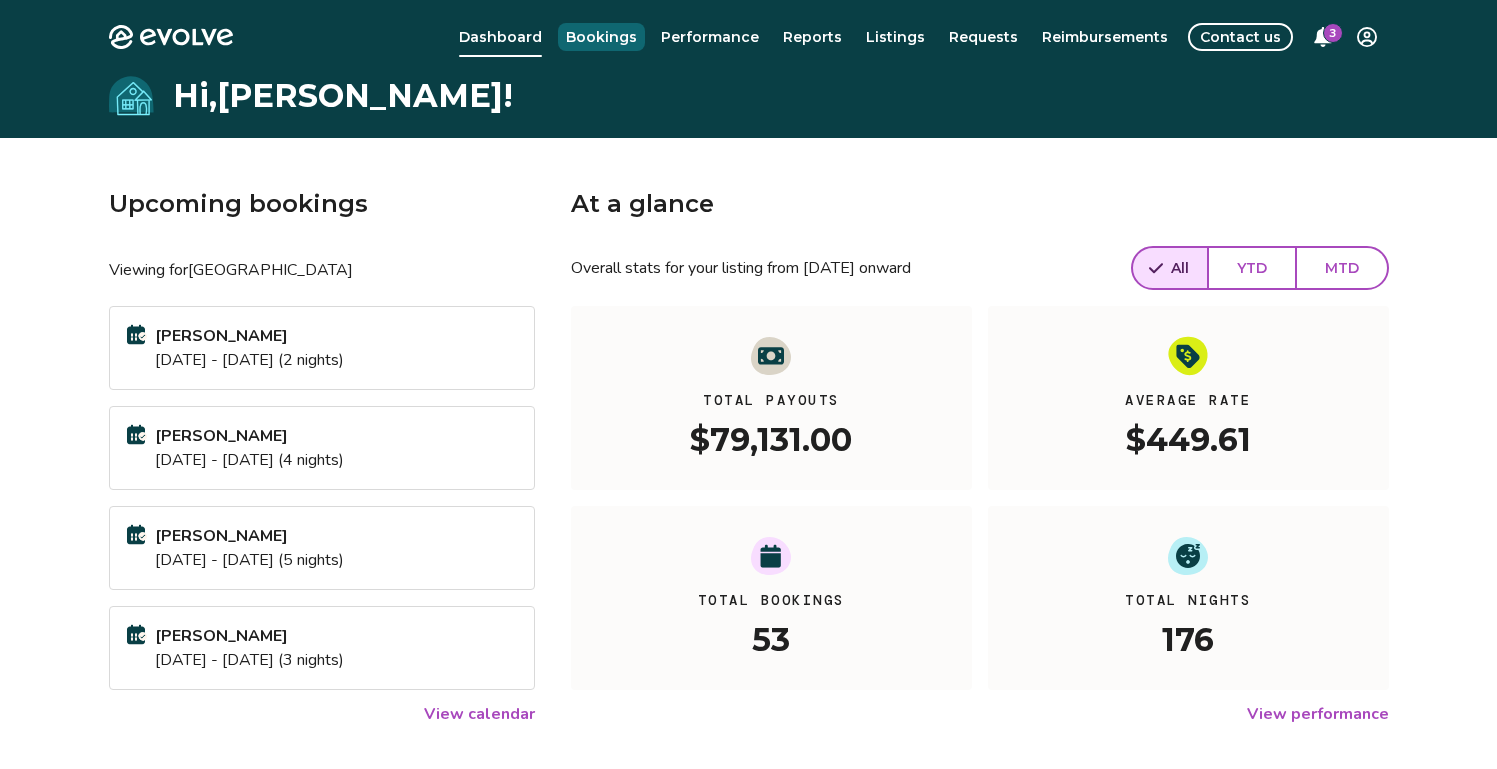 click on "Bookings" at bounding box center [601, 37] 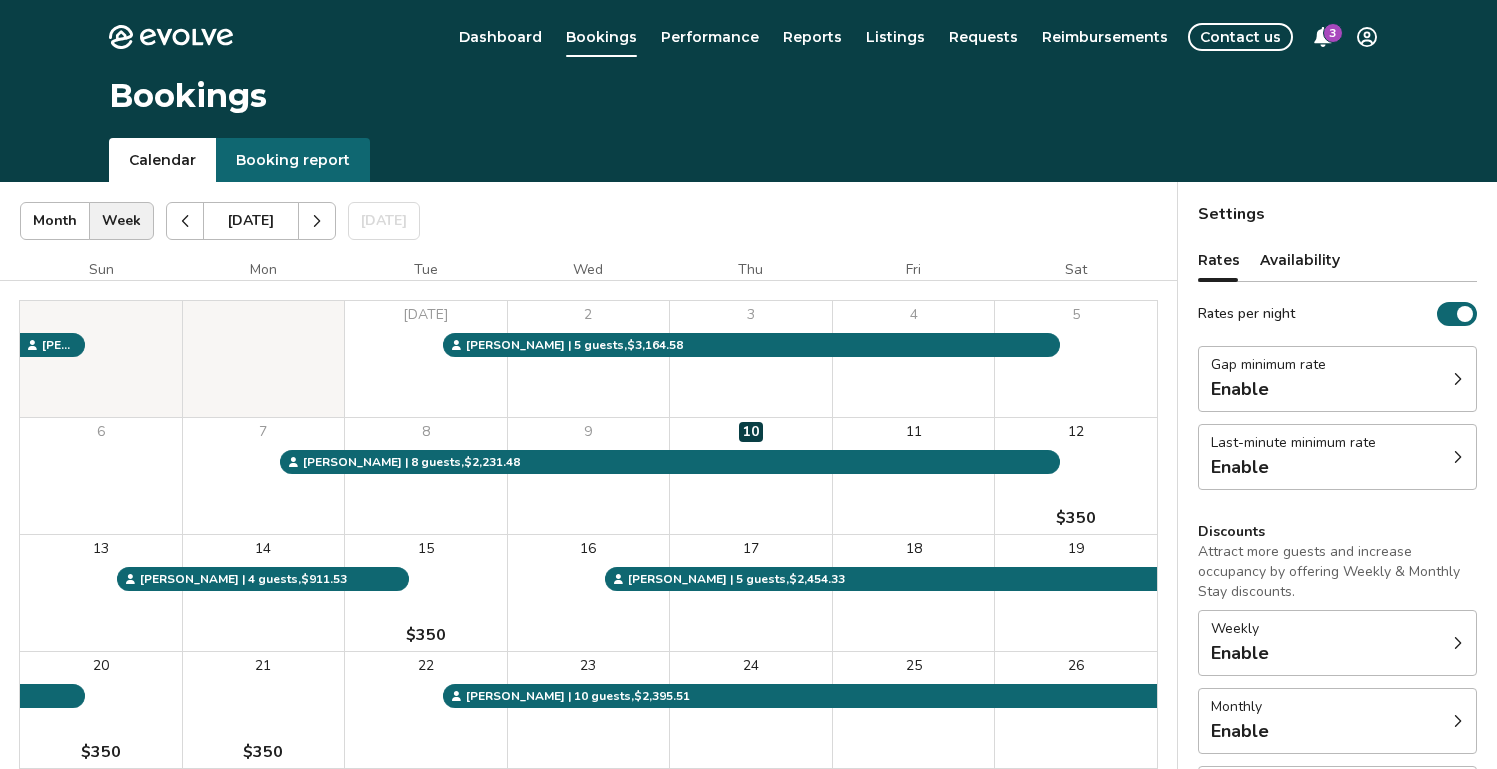 click 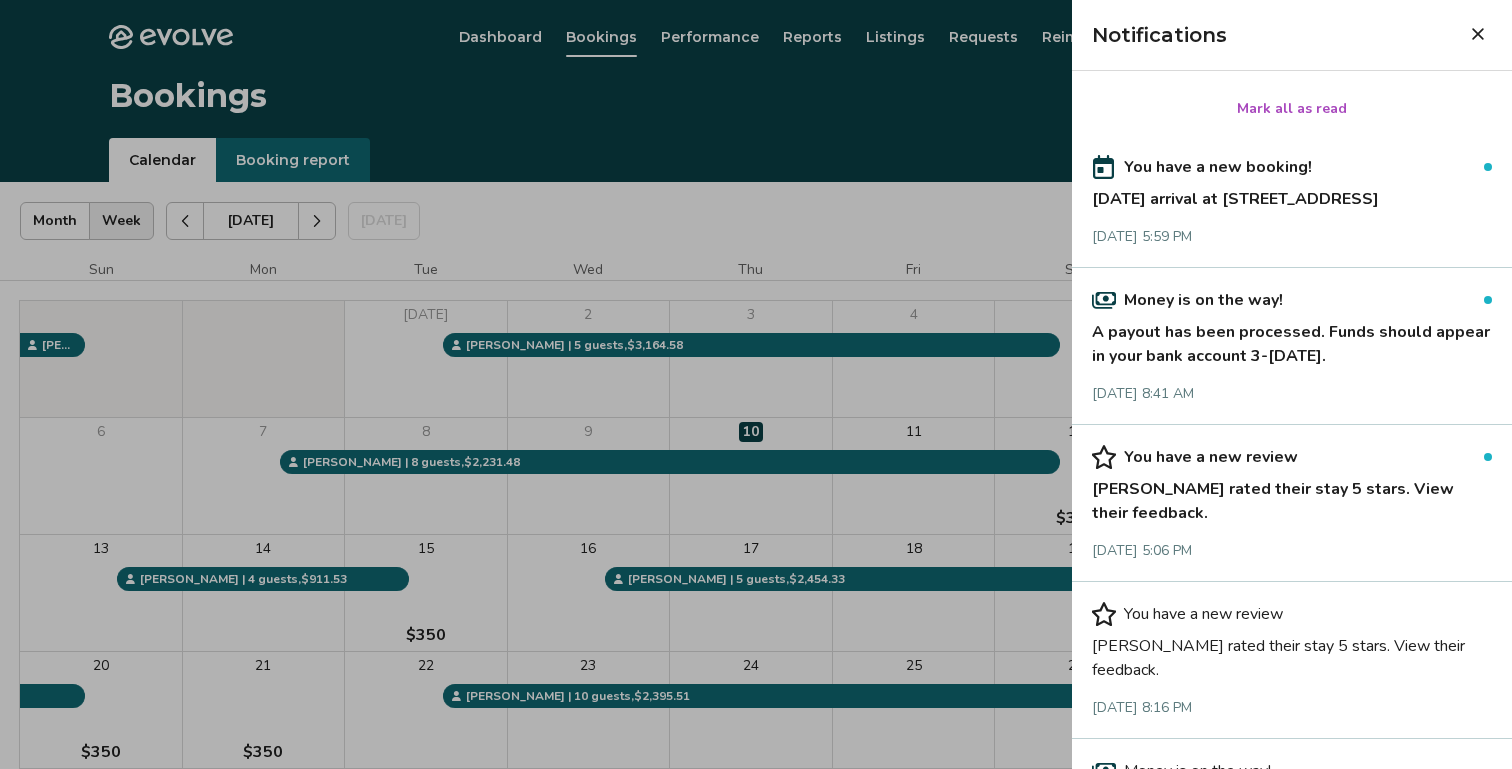 click on "[PERSON_NAME] rated their stay 5 stars. View their feedback." at bounding box center [1292, 497] 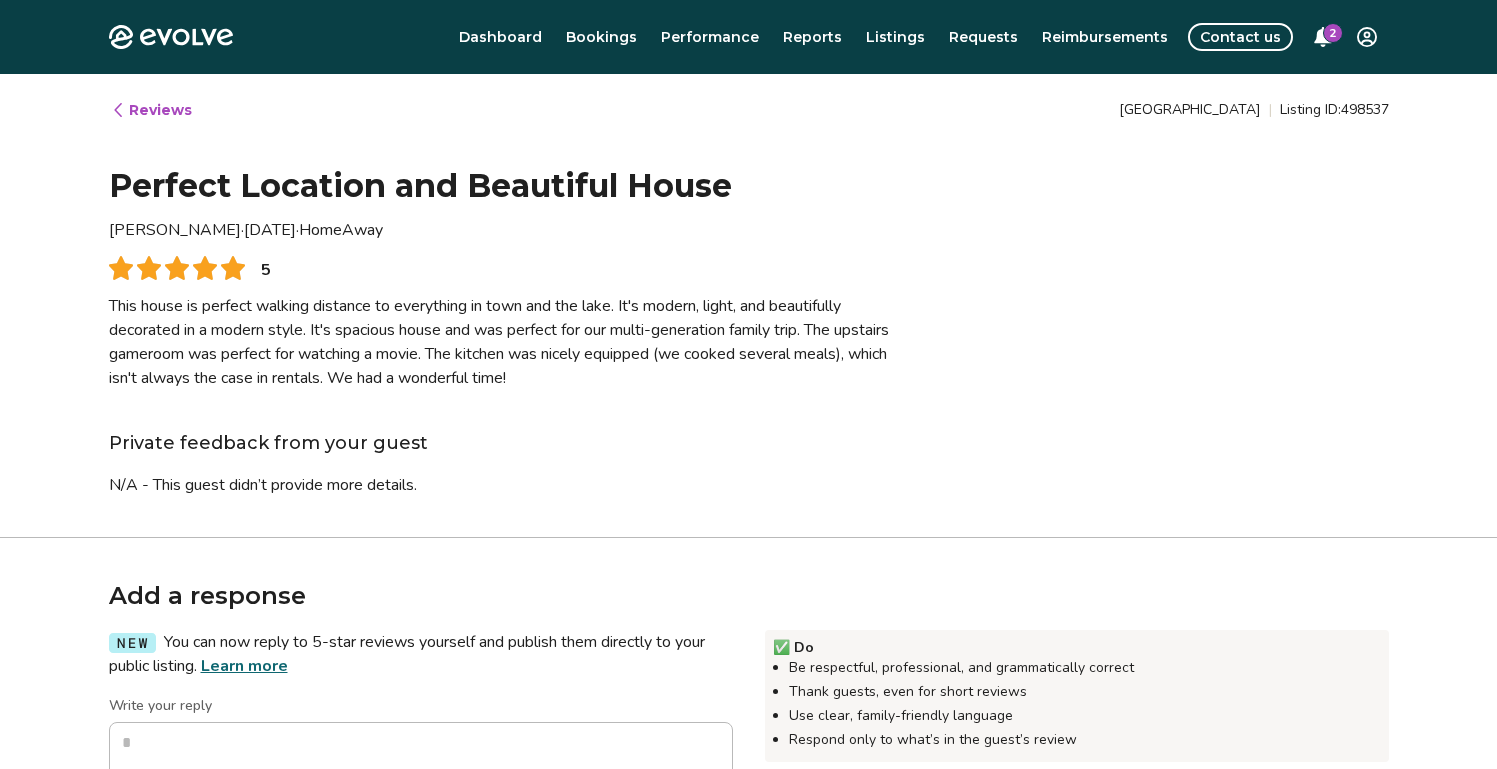 type on "*" 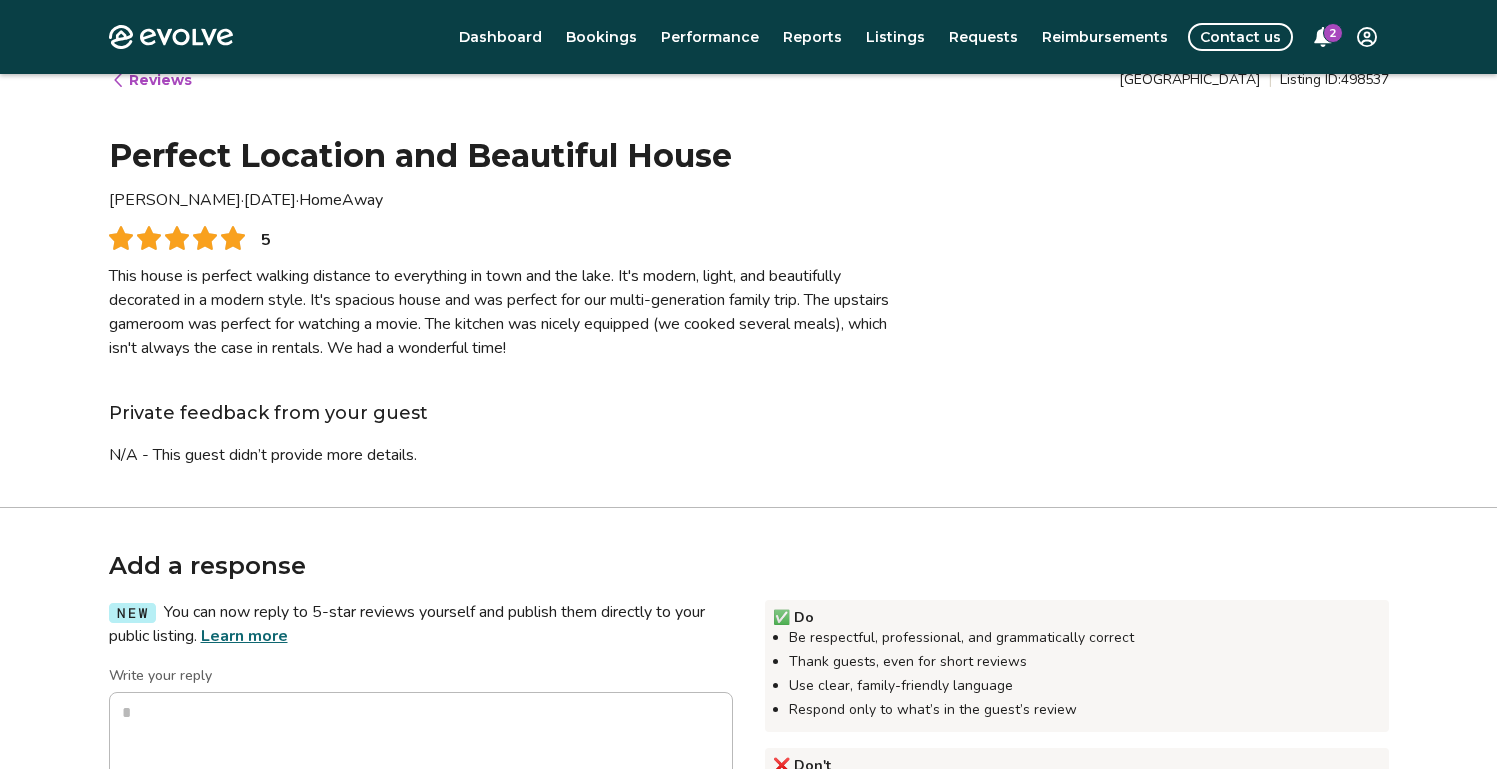 scroll, scrollTop: 0, scrollLeft: 0, axis: both 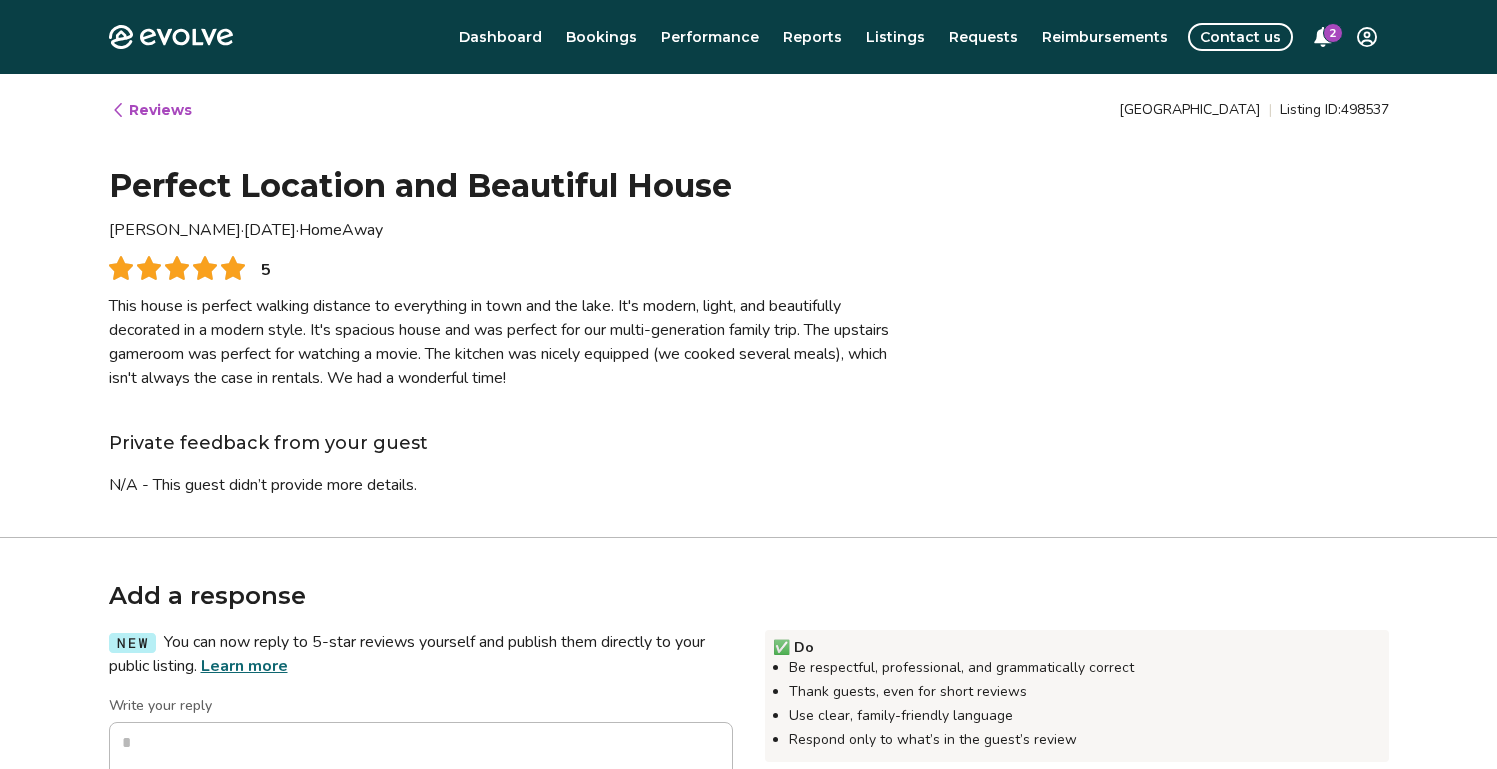 click on "Reviews" at bounding box center (151, 110) 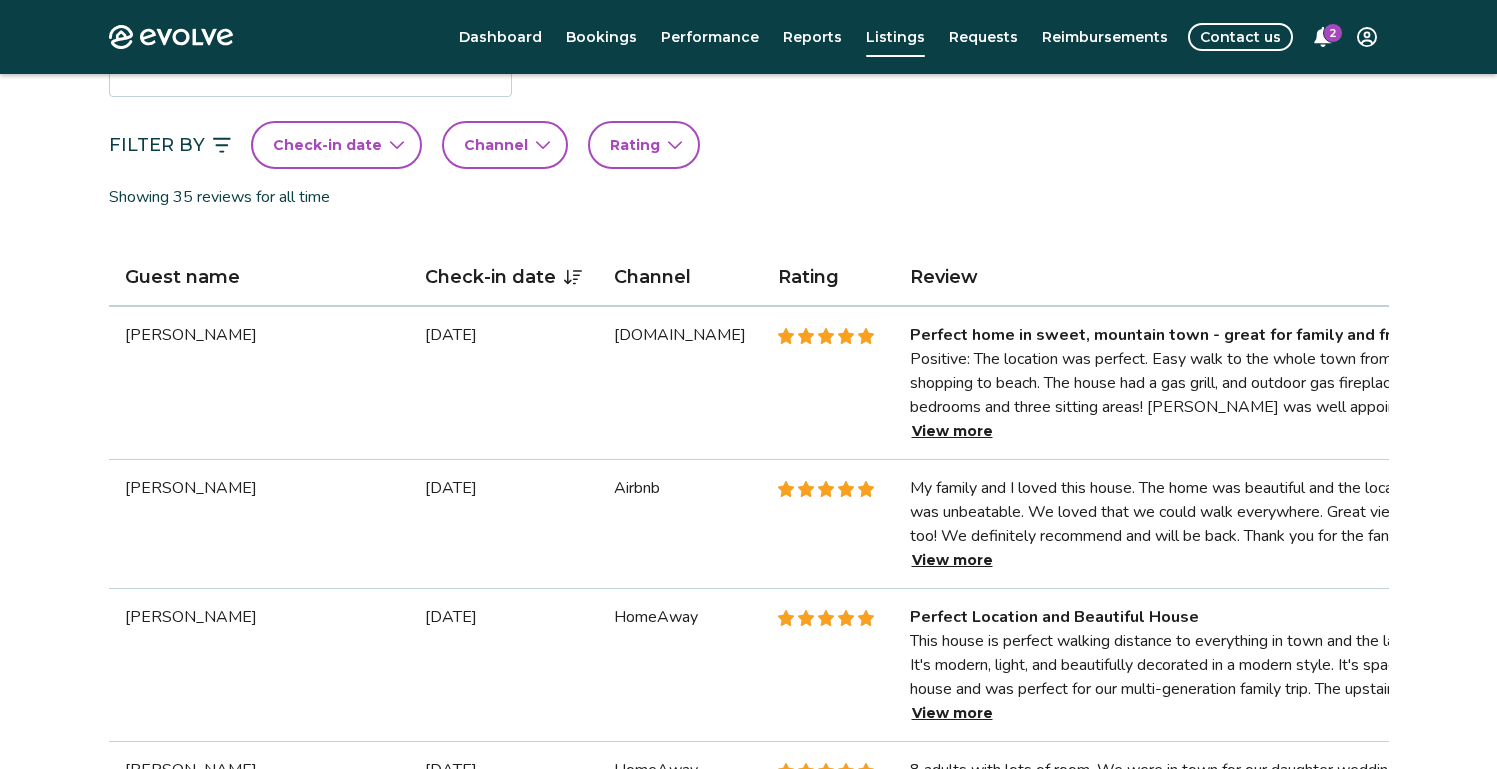 scroll, scrollTop: 475, scrollLeft: 0, axis: vertical 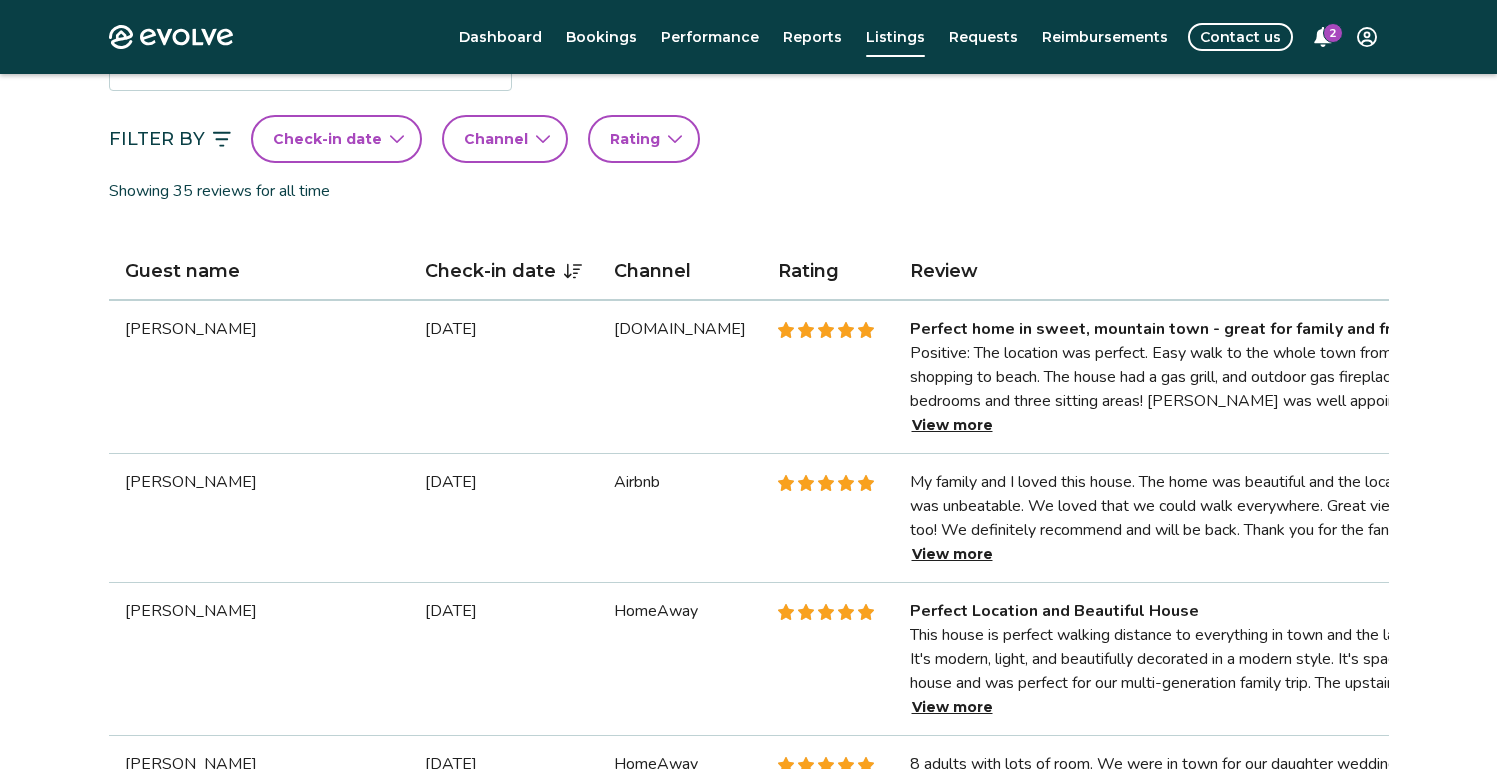 click on "View more" at bounding box center [952, 425] 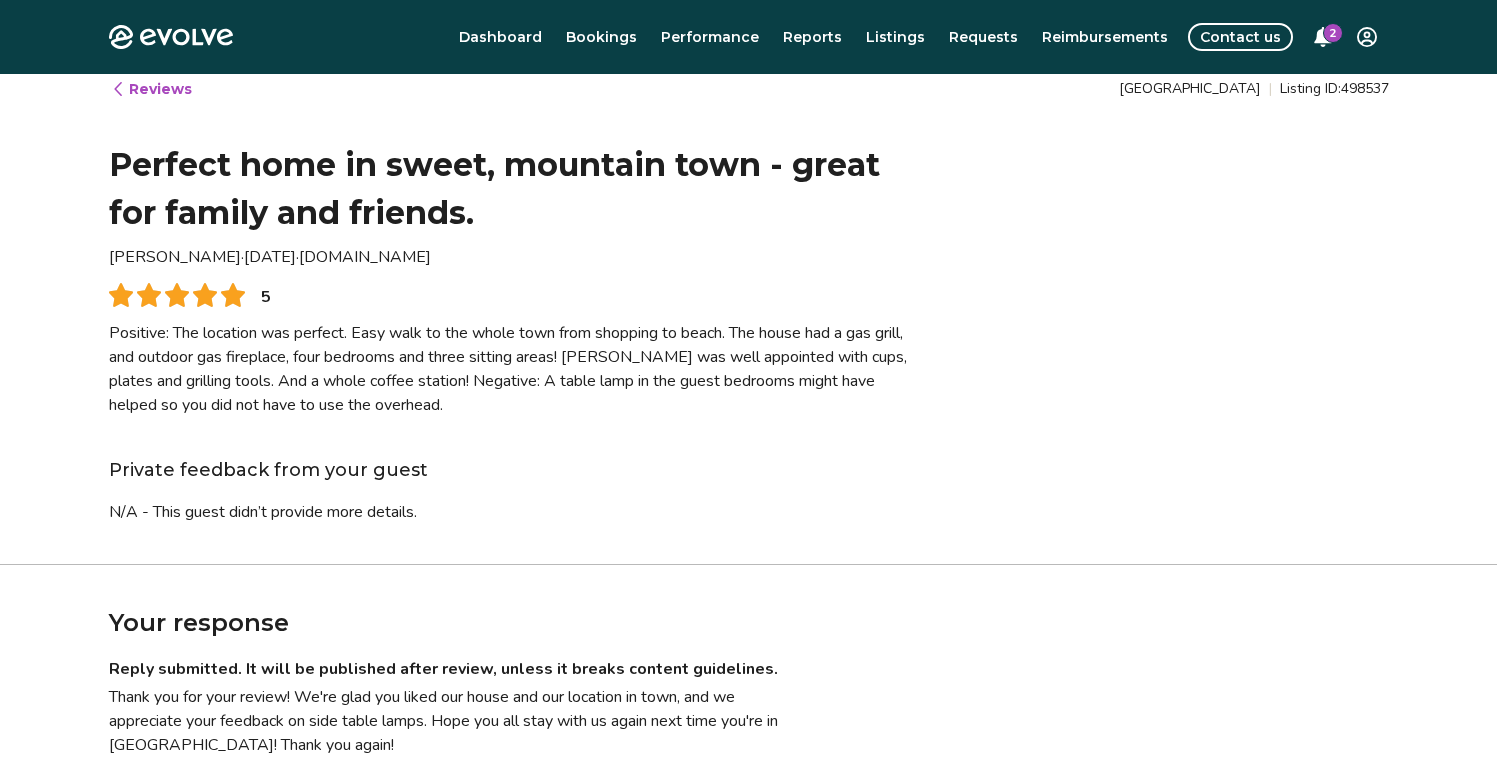 scroll, scrollTop: 0, scrollLeft: 0, axis: both 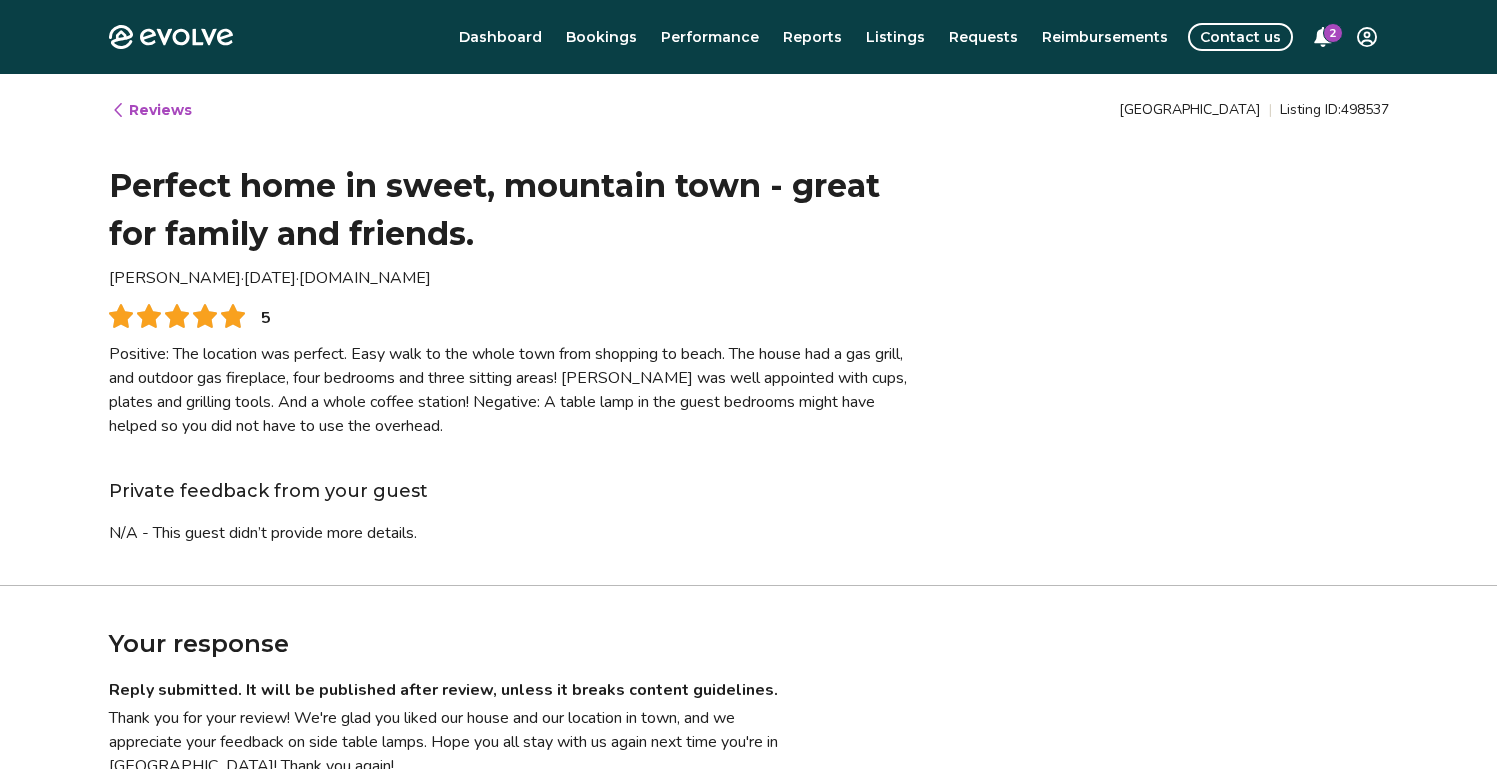 click on "Reviews [GEOGRAPHIC_DATA] | Listing ID:  498537 Perfect home in sweet, mountain town - great for family and friends. [PERSON_NAME]  ·  [DATE]  ·  [DOMAIN_NAME] 5 Positive: The location was perfect. Easy walk to the whole town from shopping to beach. The house had a gas grill, and outdoor gas fireplace, four bedrooms and three sitting areas! [PERSON_NAME] was well appointed with cups, plates and grilling tools.  And a whole coffee station!
Negative: A table lamp in the guest bedrooms might have helped so you did not have to use the overhead. Private feedback from your guest N/A - This guest didn’t provide more details." at bounding box center [749, 329] 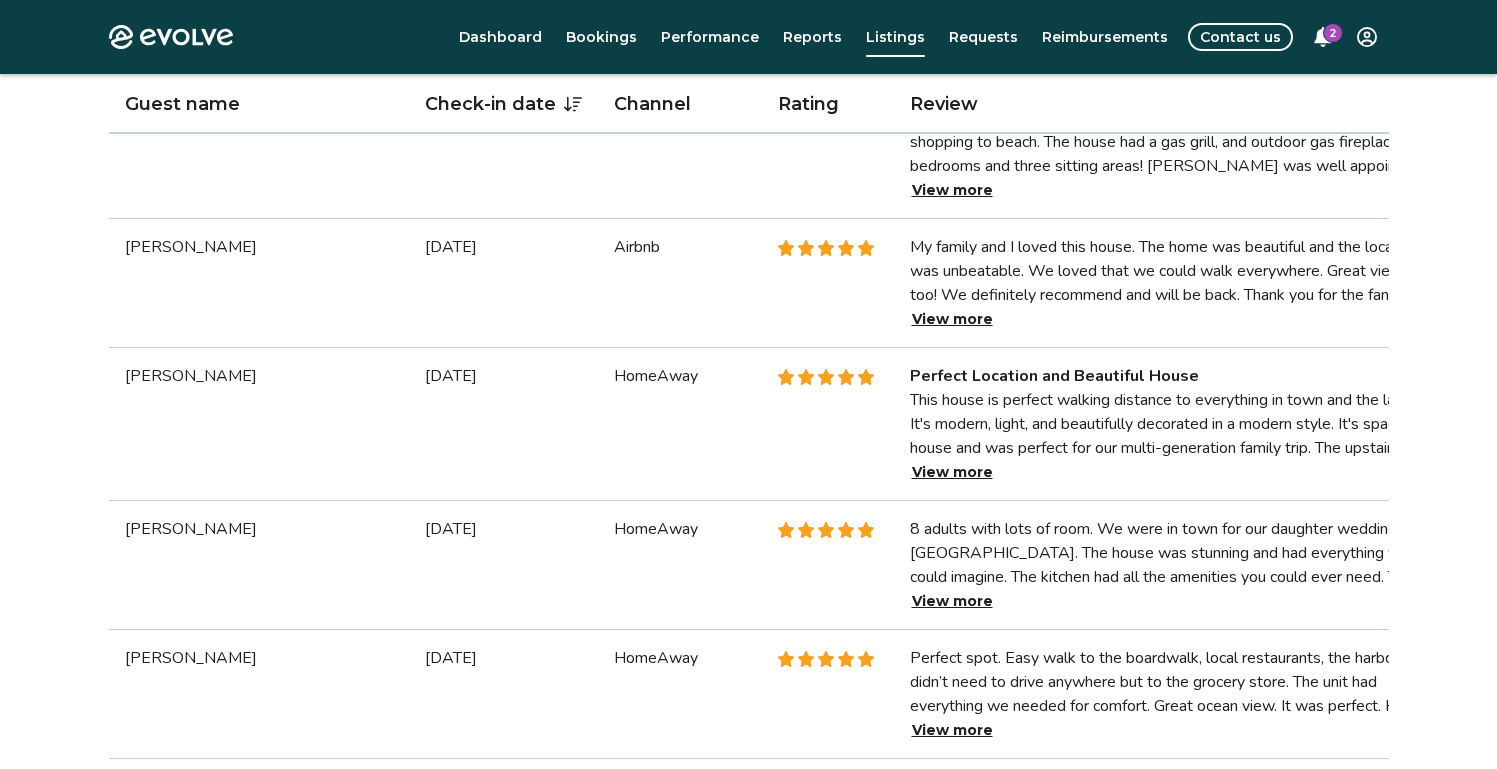 scroll, scrollTop: 708, scrollLeft: 0, axis: vertical 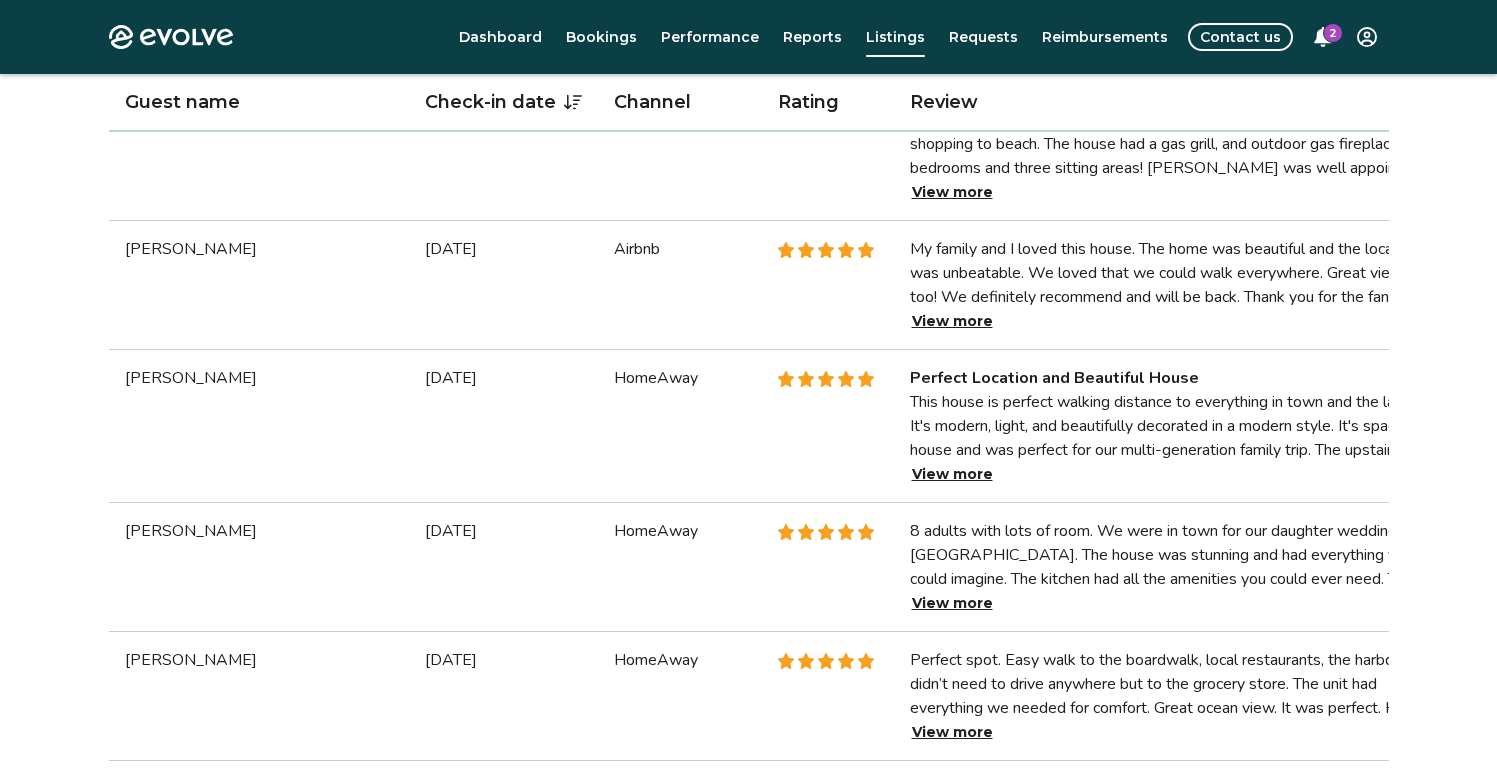 click on "View more" at bounding box center (952, 321) 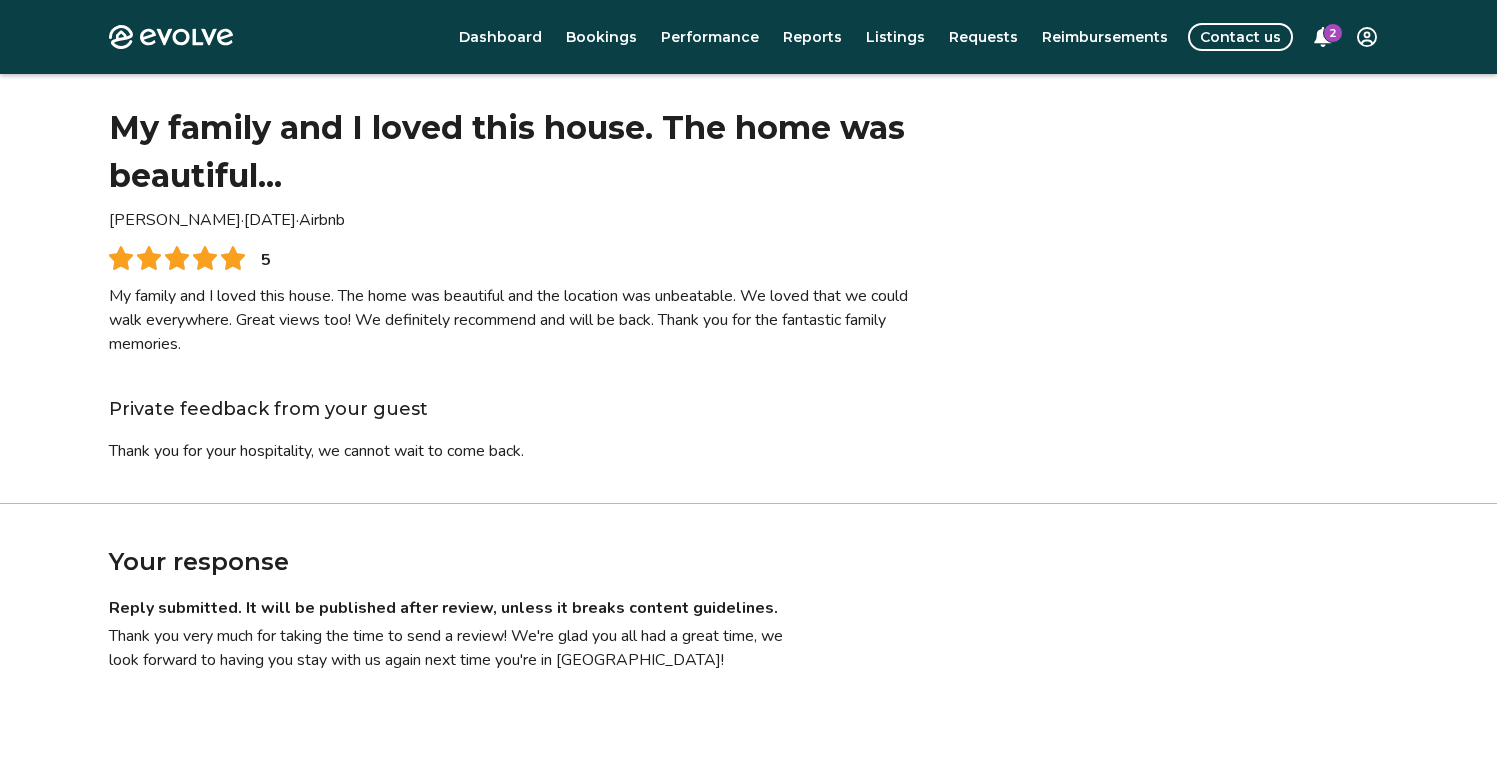 scroll, scrollTop: 0, scrollLeft: 0, axis: both 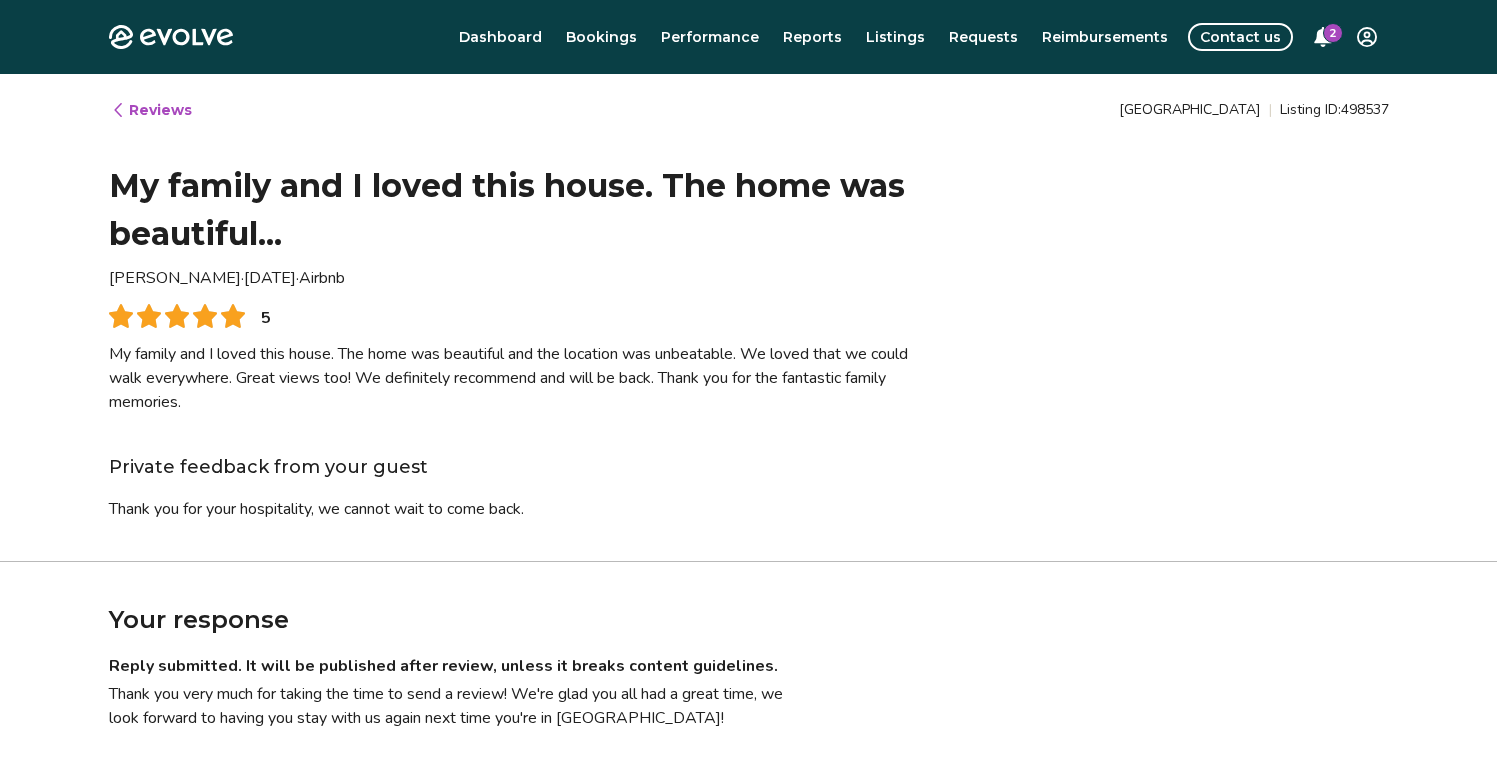 click on "Reviews" at bounding box center [151, 110] 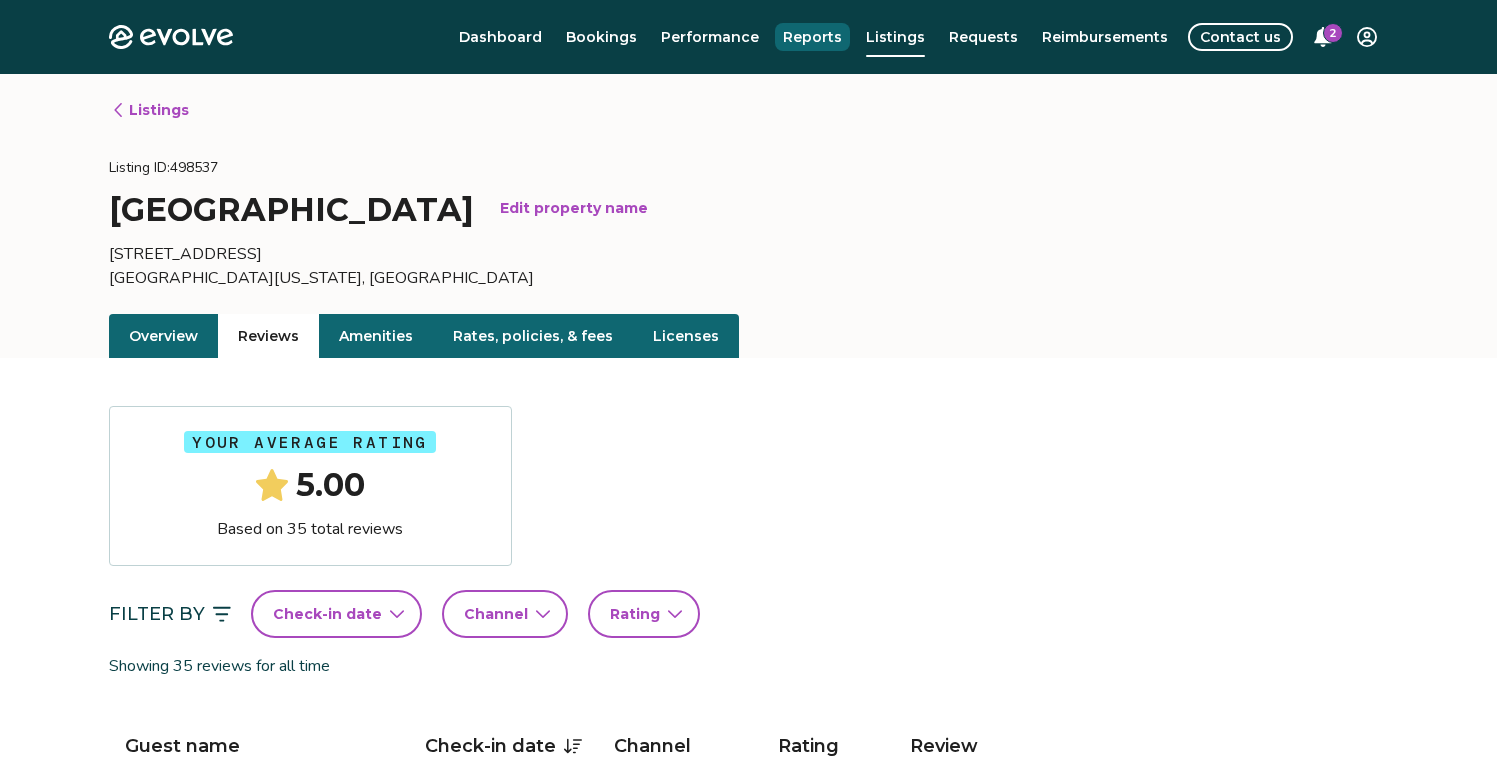 click on "Reports" at bounding box center (812, 37) 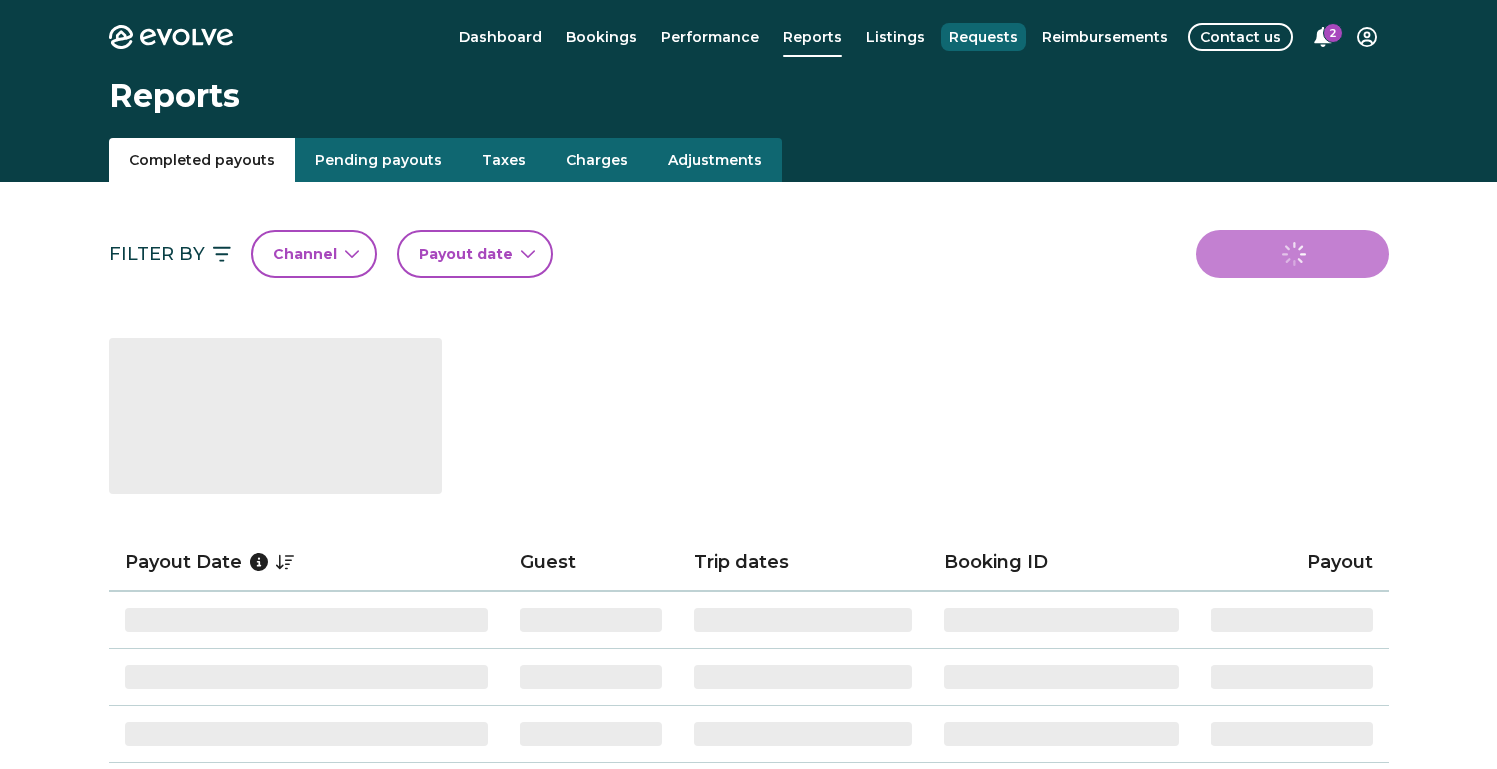 click on "Requests" at bounding box center (983, 37) 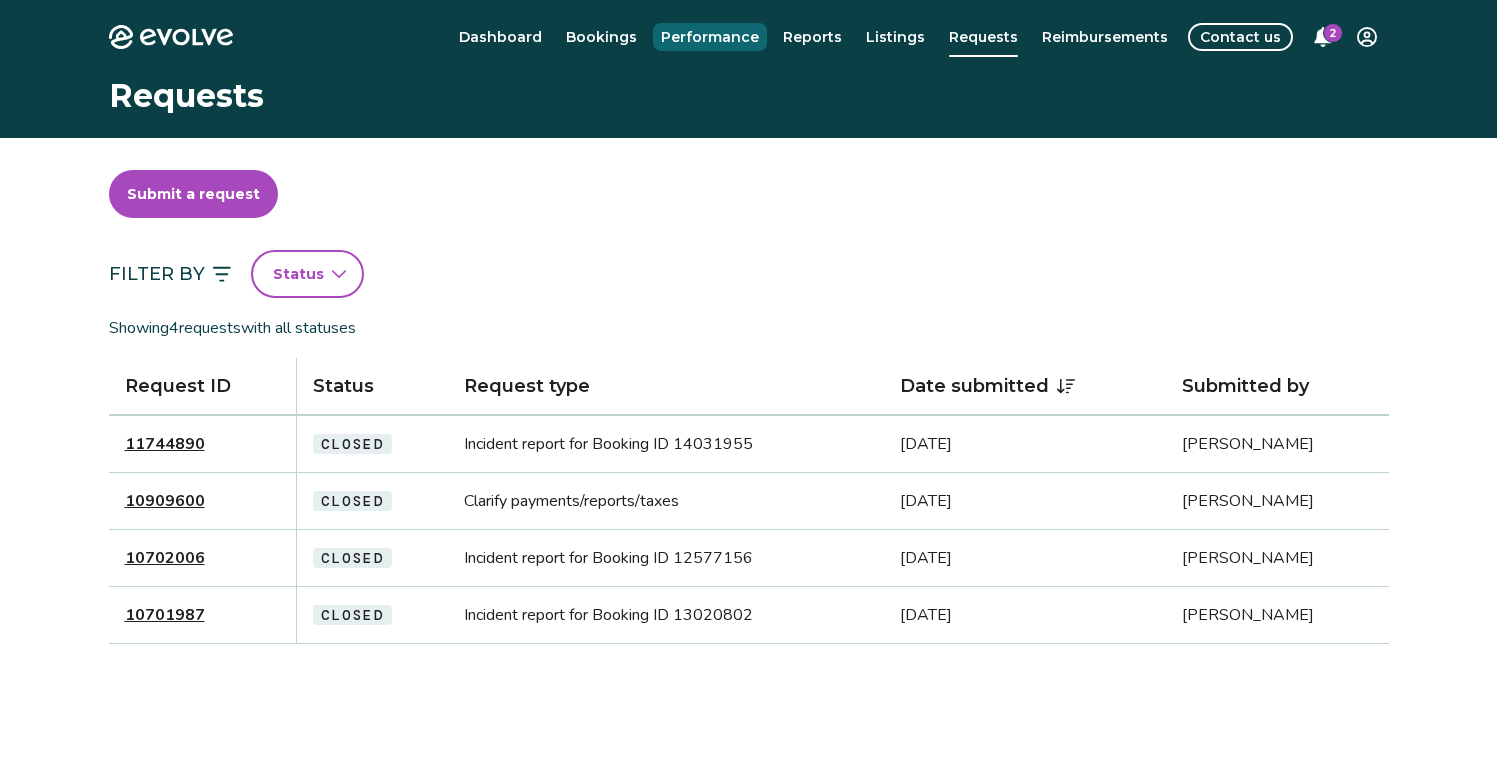 click on "Performance" at bounding box center (710, 37) 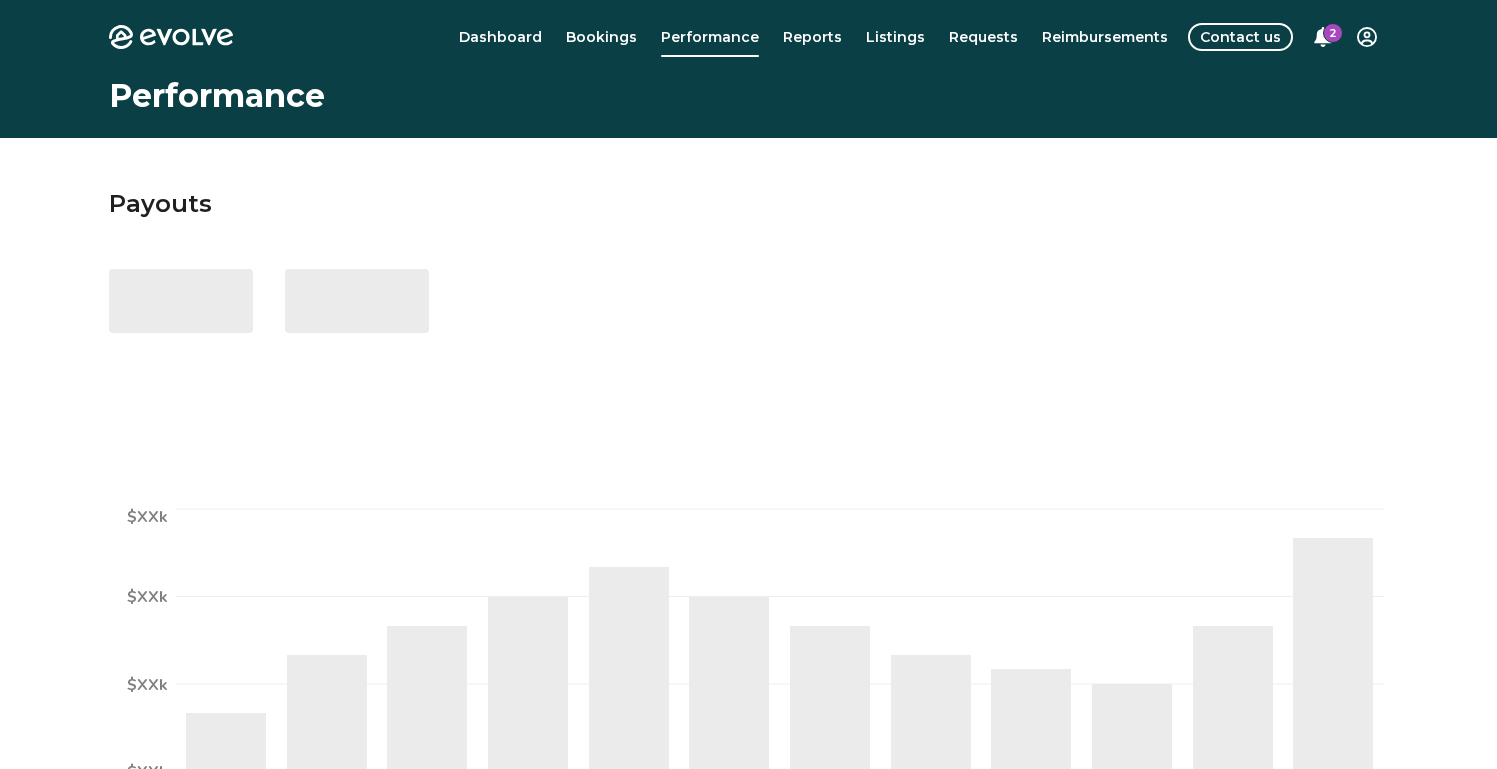 select on "****" 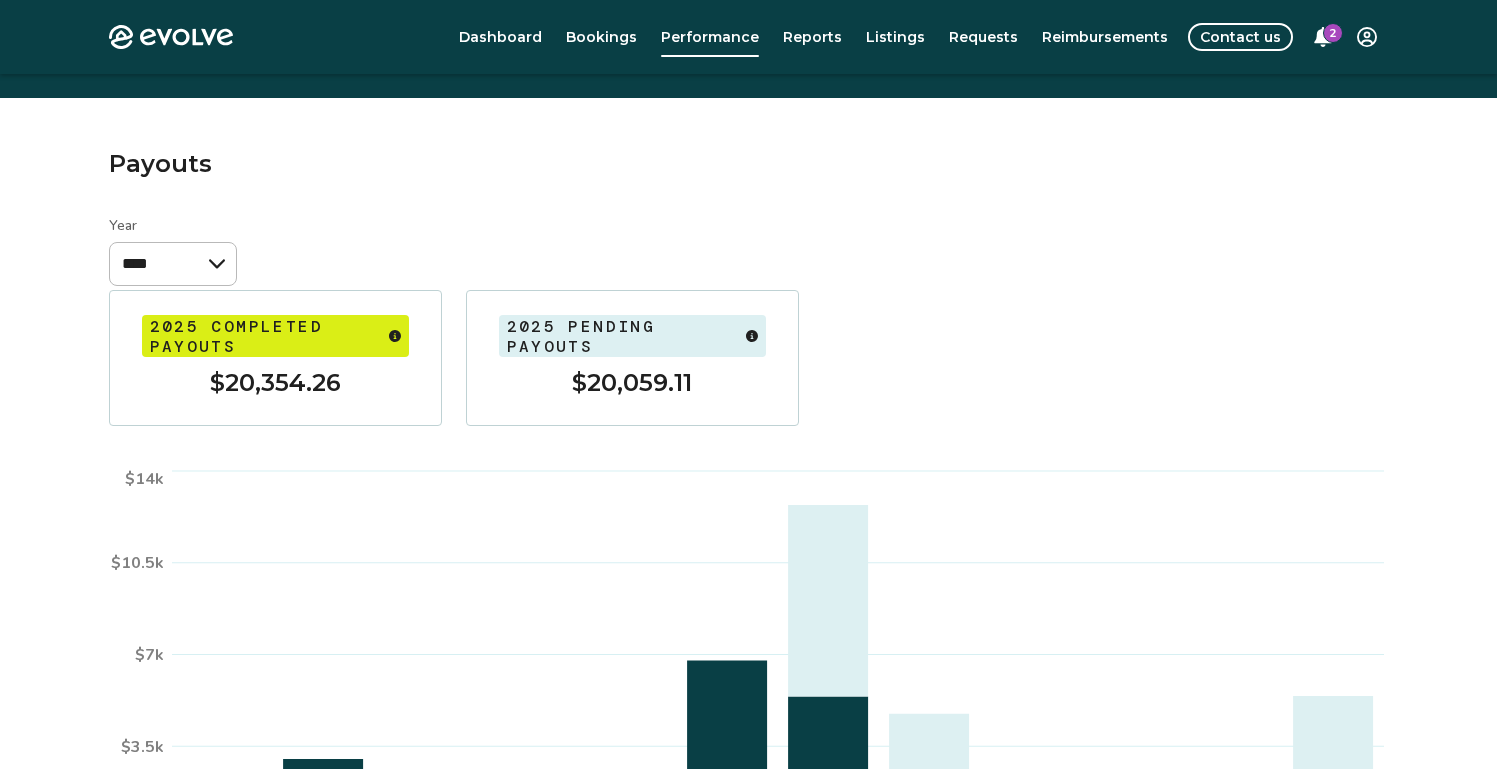 scroll, scrollTop: 39, scrollLeft: 0, axis: vertical 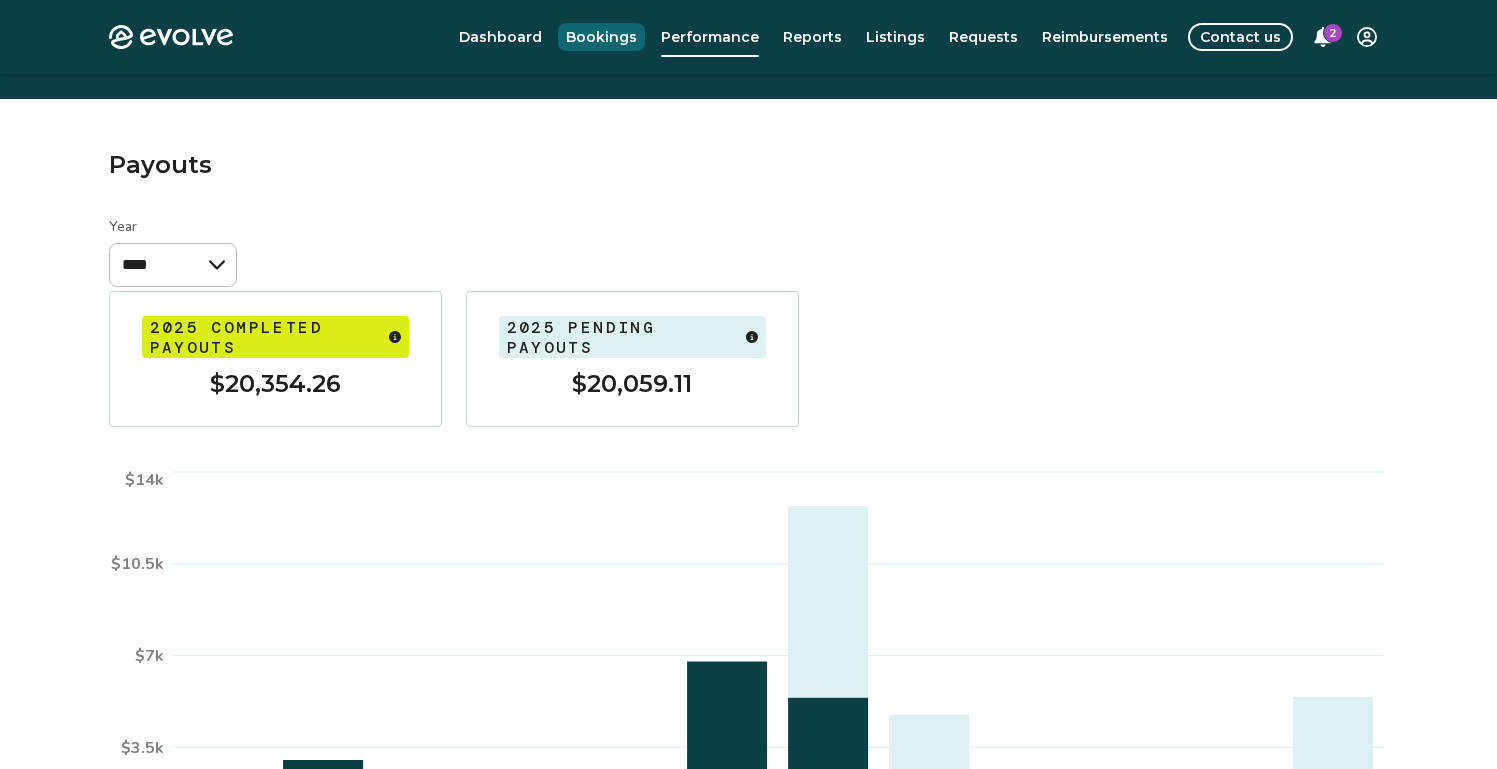 click on "Bookings" at bounding box center [601, 37] 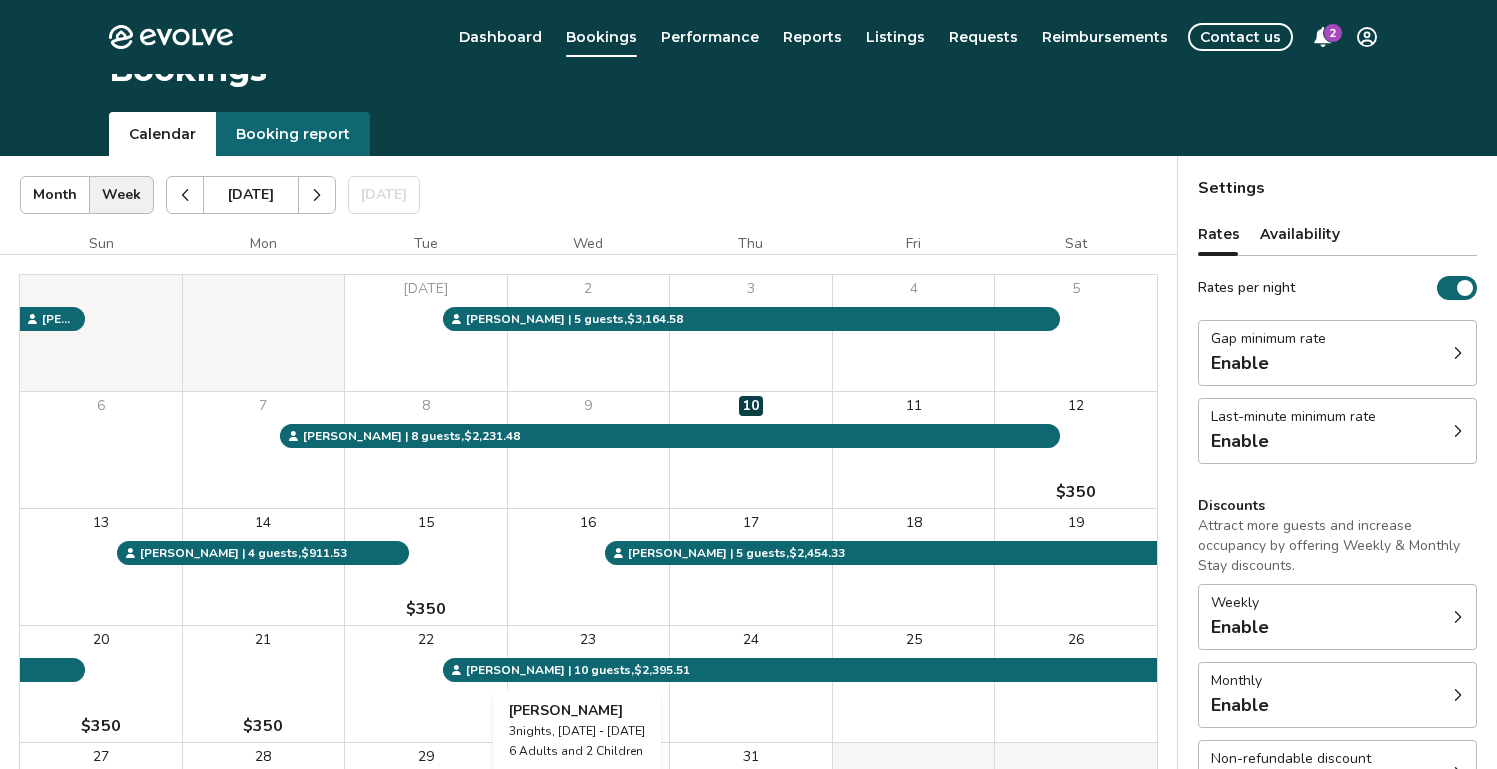 scroll, scrollTop: 0, scrollLeft: 0, axis: both 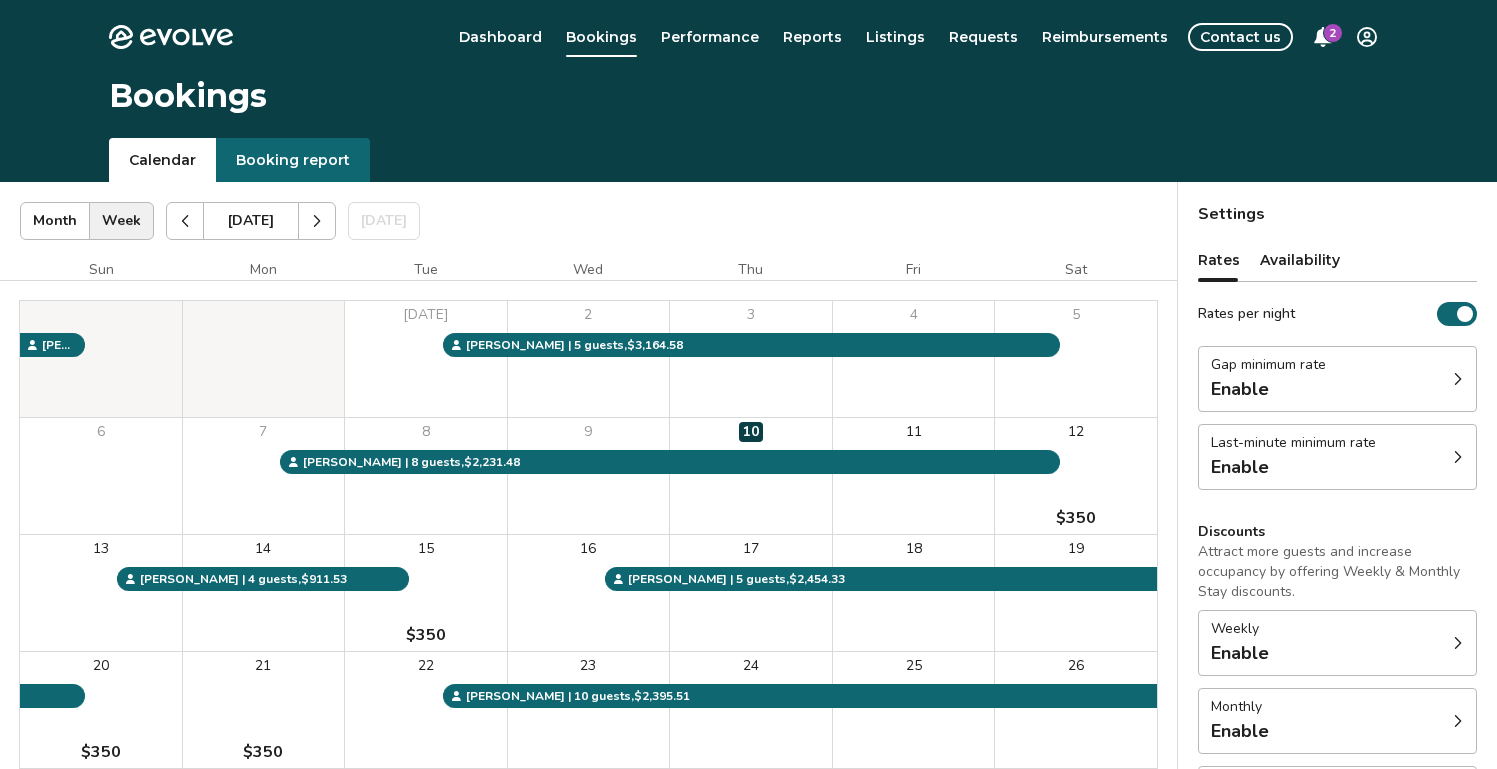 click at bounding box center (317, 221) 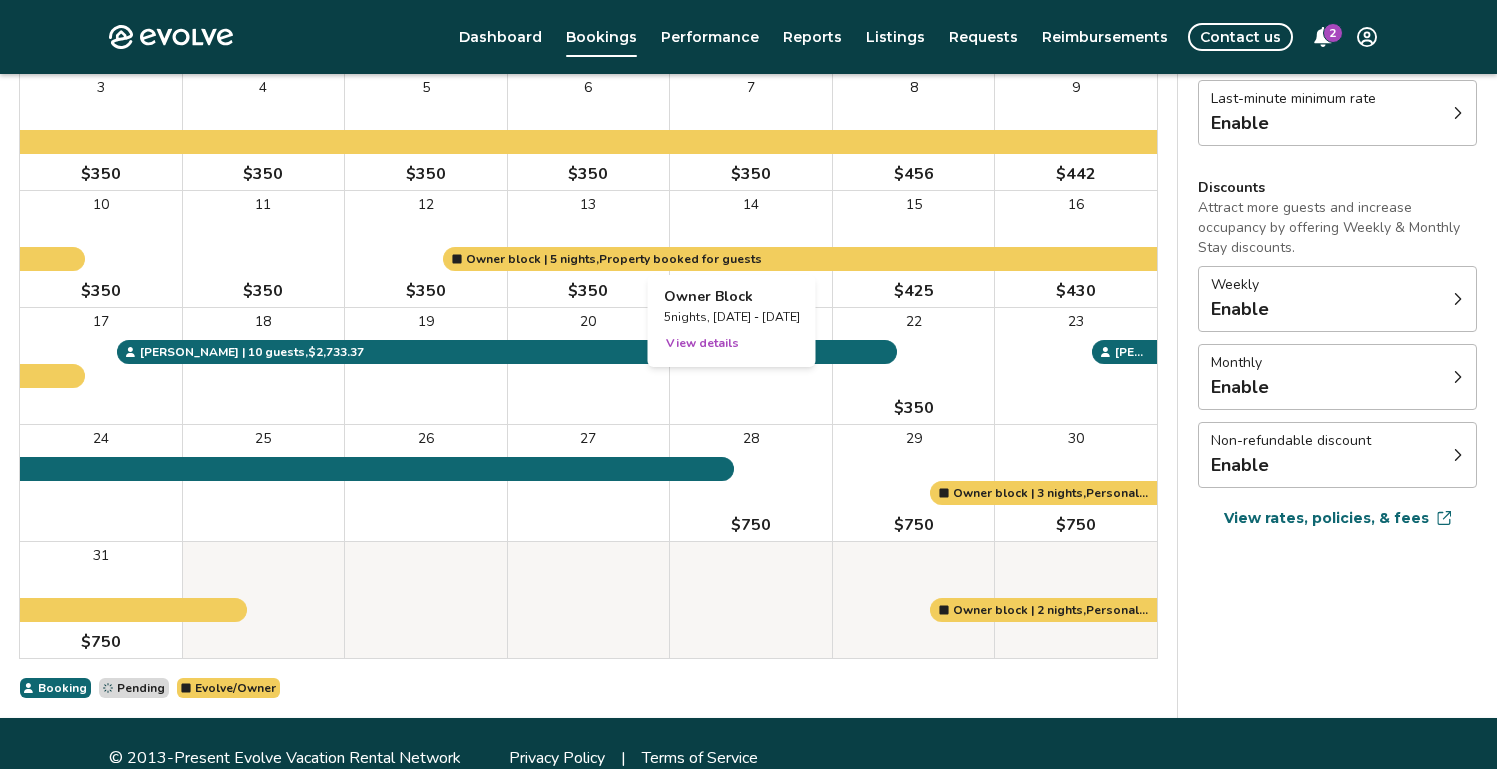 scroll, scrollTop: 373, scrollLeft: 0, axis: vertical 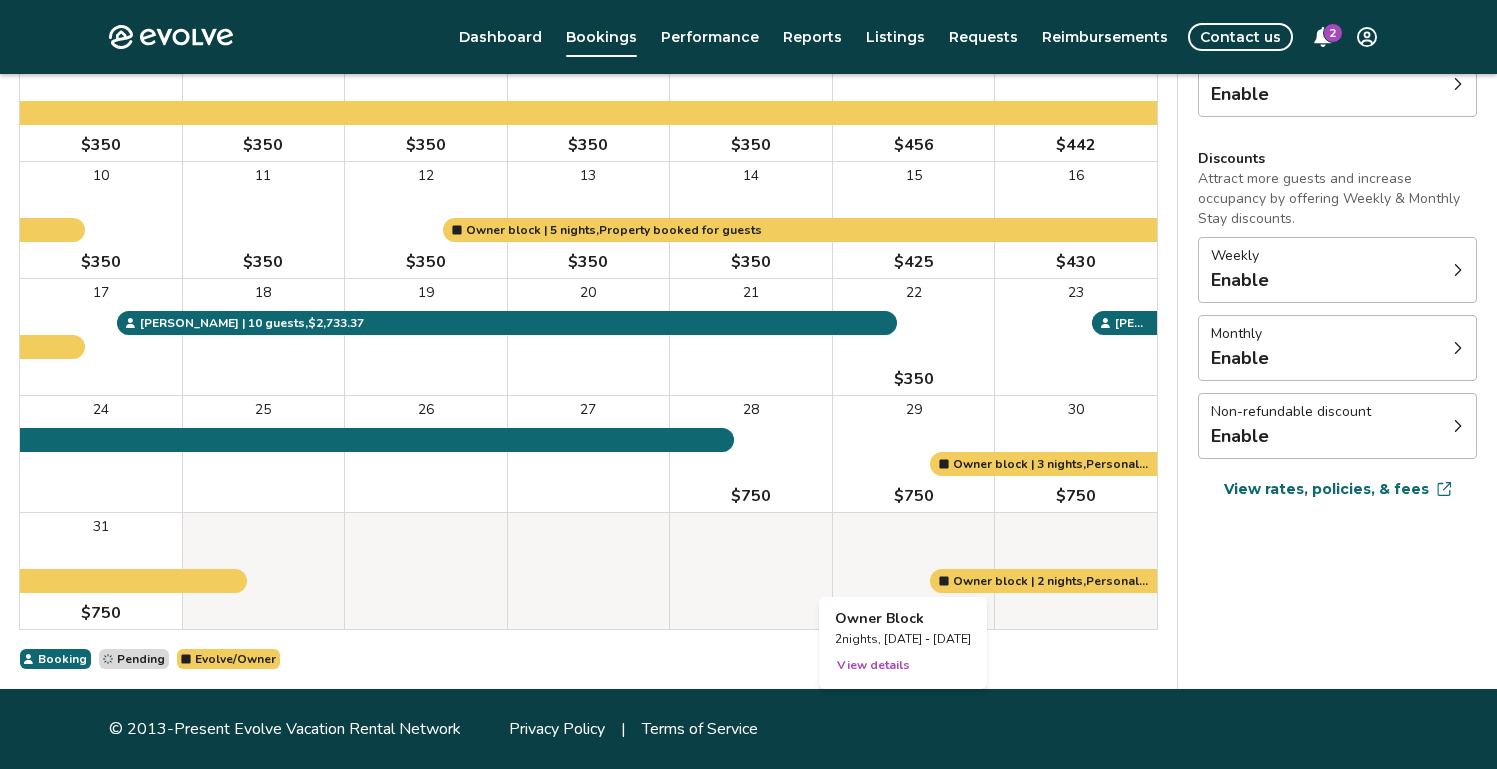 click at bounding box center (914, 571) 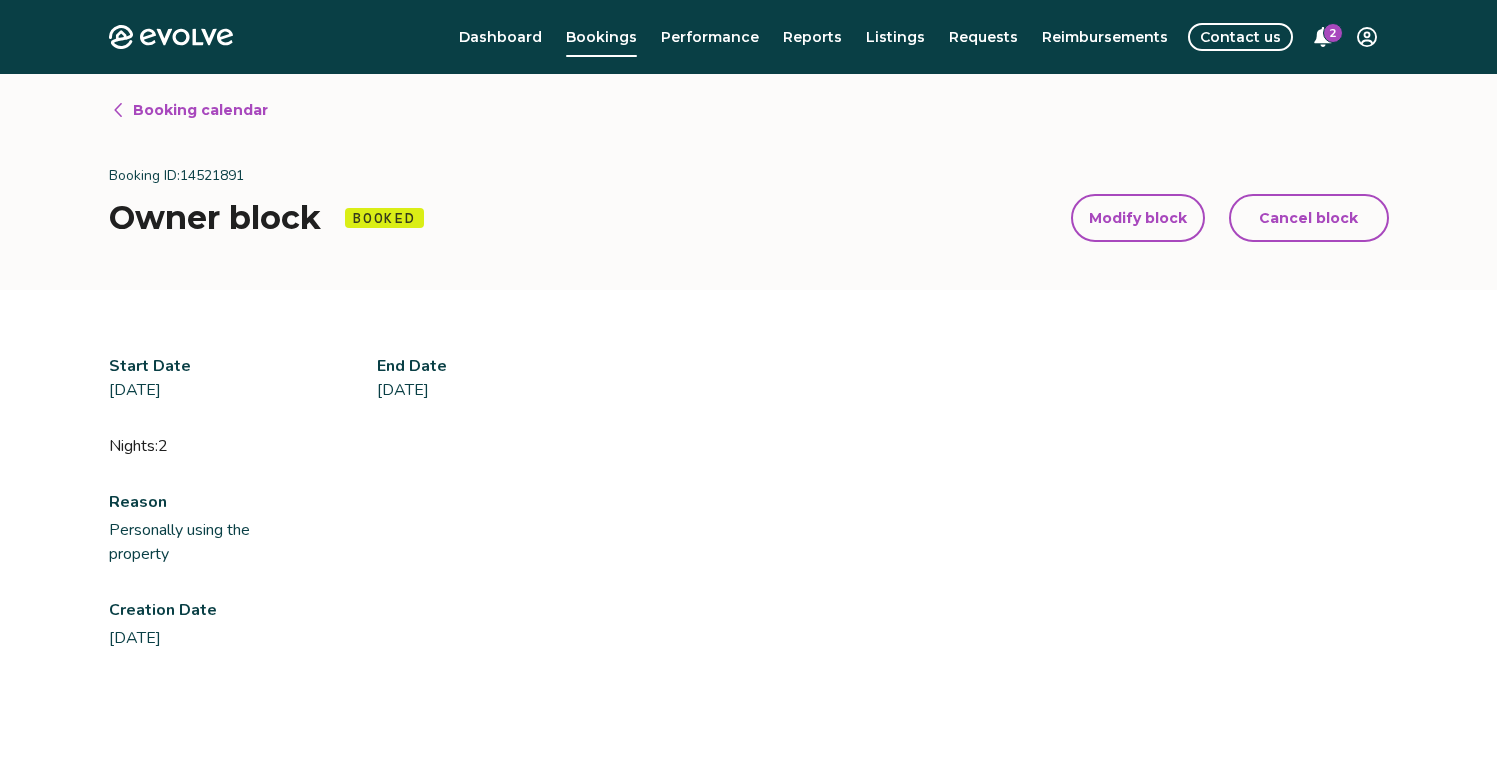 click on "Dashboard" at bounding box center [500, 37] 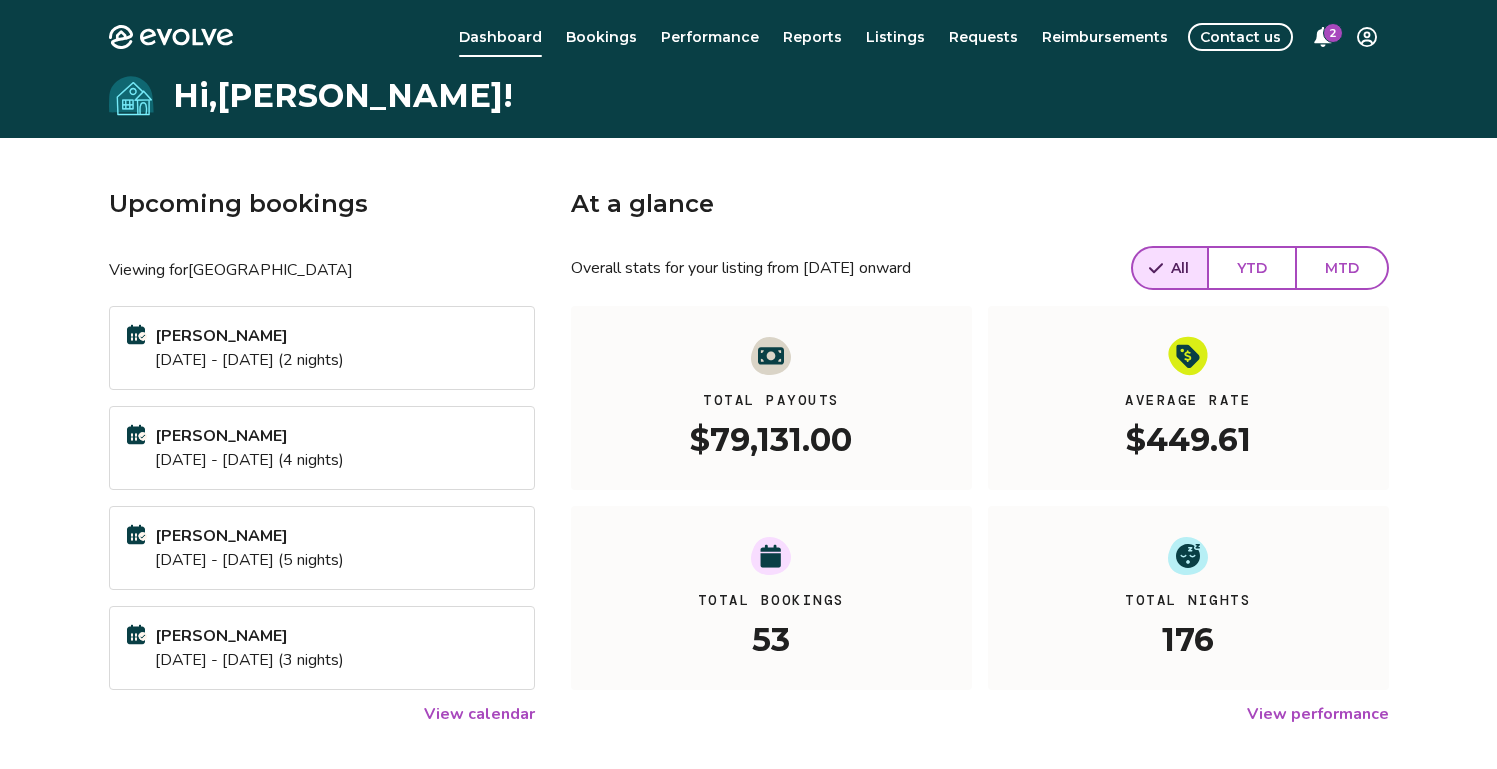 click on "Evolve Dashboard Bookings Performance Reports Listings Requests Reimbursements Contact us 2 Hi,  [PERSON_NAME] ! Upcoming bookings Viewing for  [GEOGRAPHIC_DATA] [PERSON_NAME] [DATE] - [DATE] (2 nights) [PERSON_NAME] [DATE] - [DATE] (4 nights) [PERSON_NAME] [DATE] - [DATE] (5 nights) [PERSON_NAME] [DATE] - [DATE] (3 nights) View calendar At a glance Overall stats for your listing from [DATE] onward All YTD MTD Total Payouts $79,131.00 Average Rate $449.61 Total Bookings 53 Total Nights 176 View performance Looking for the booking site links to your listing?  You can find these under  the  Listings  overview © 2013-Present Evolve Vacation Rental Network Privacy Policy | Terms of Service
* $0" at bounding box center (748, 517) 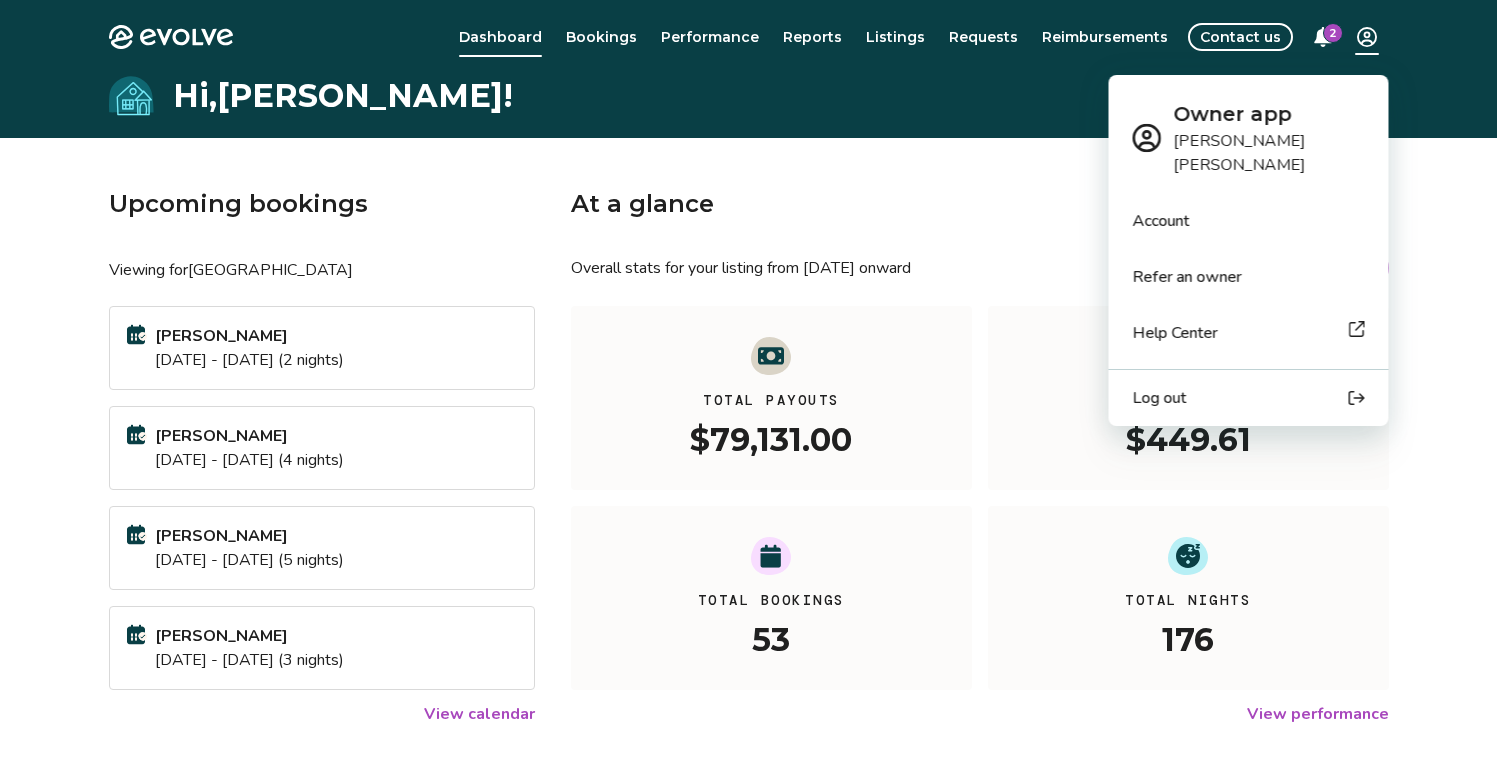 click on "Log out" at bounding box center [1160, 398] 